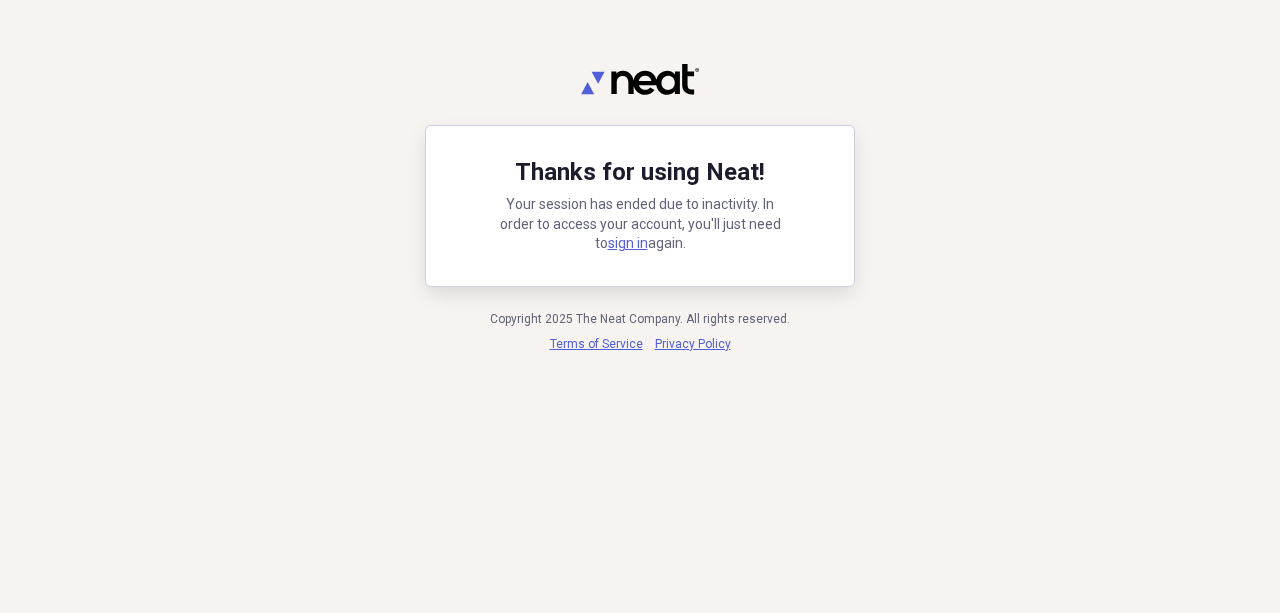 scroll, scrollTop: 0, scrollLeft: 0, axis: both 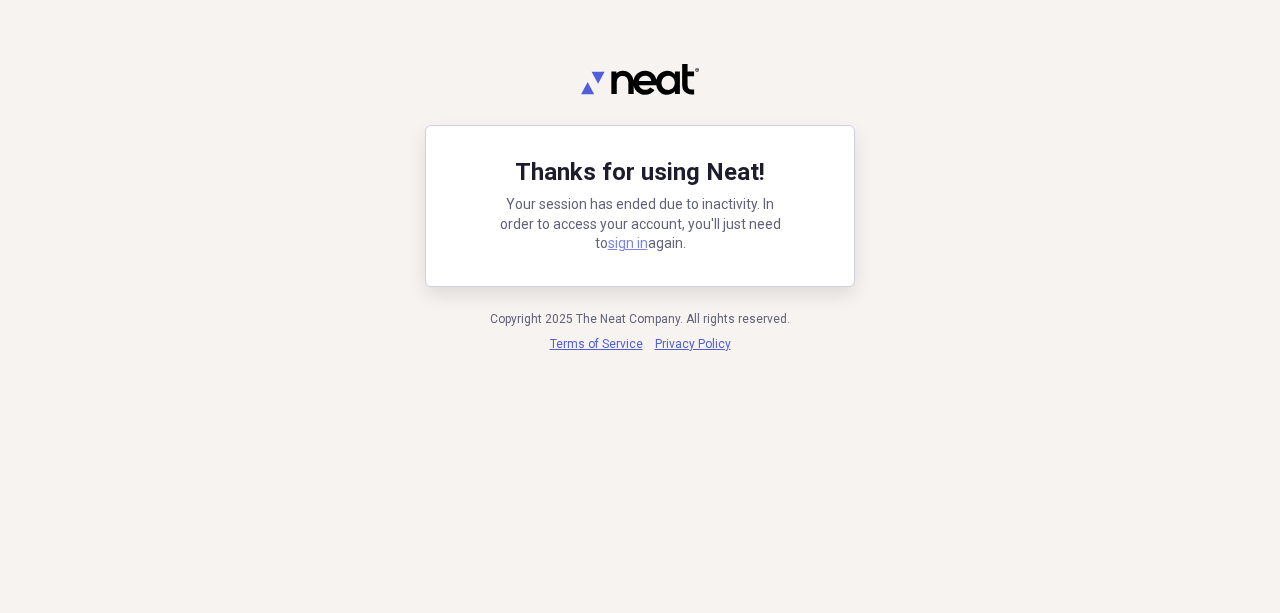click on "sign in" at bounding box center [628, 243] 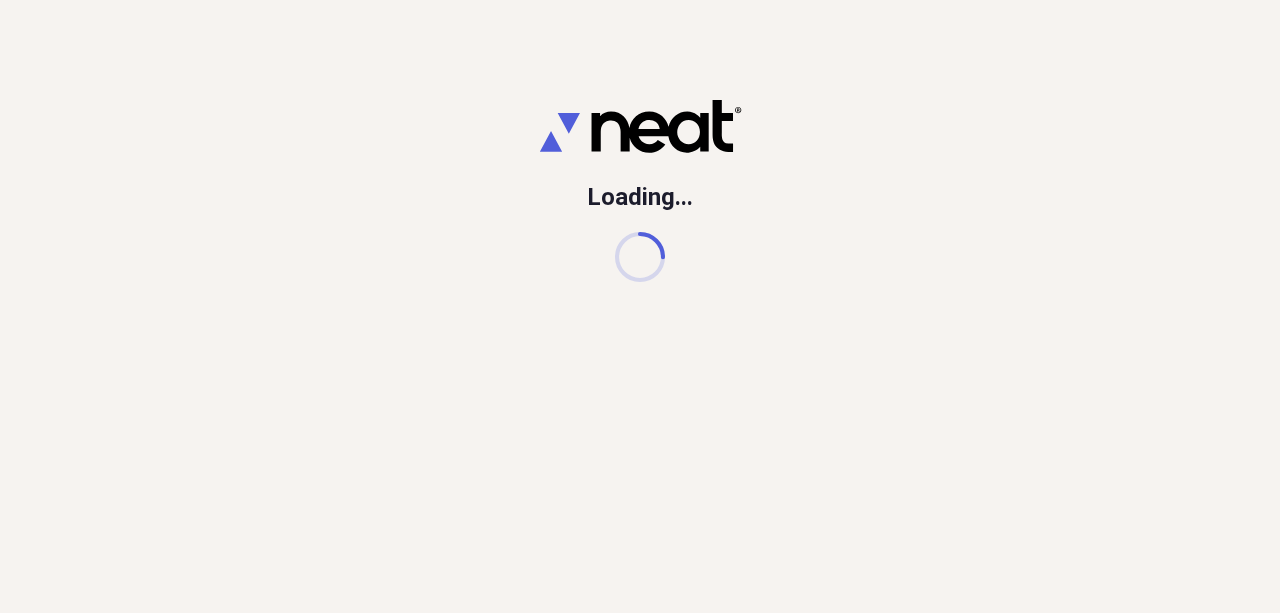click 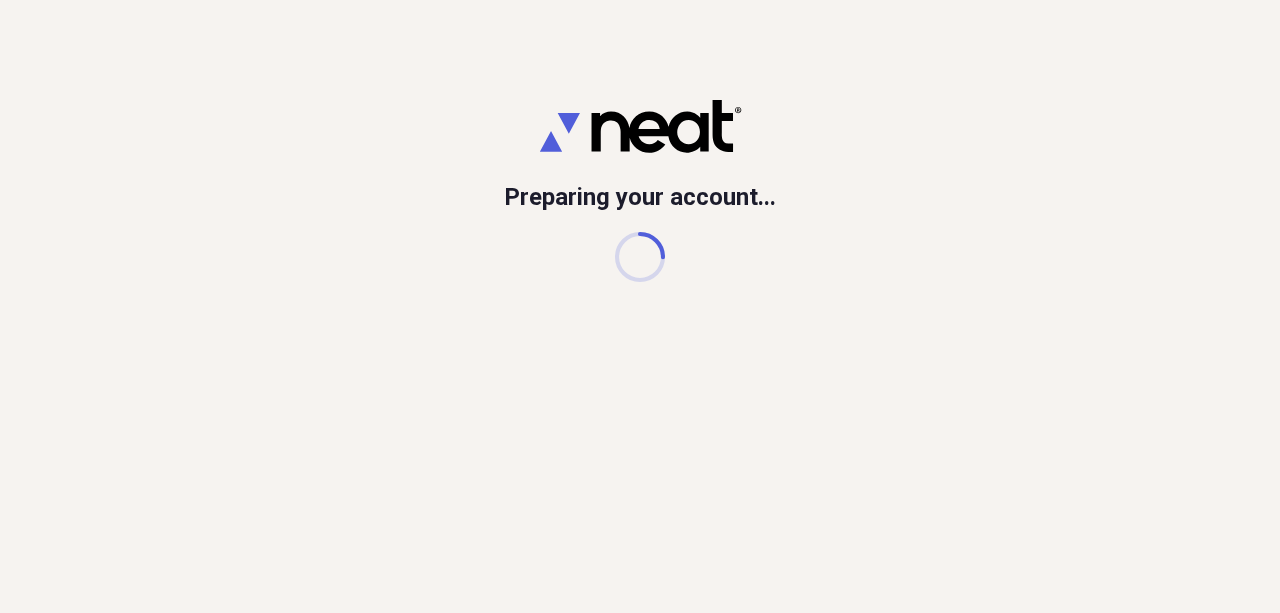 scroll, scrollTop: 0, scrollLeft: 0, axis: both 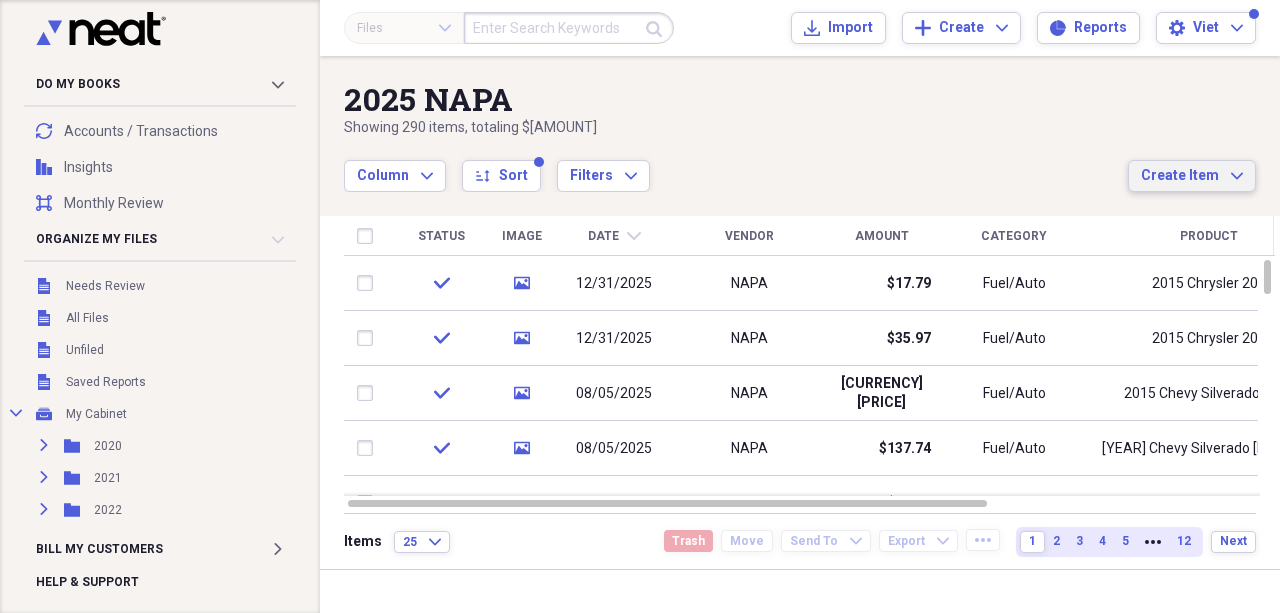 click on "Create Item Expand" at bounding box center [1192, 176] 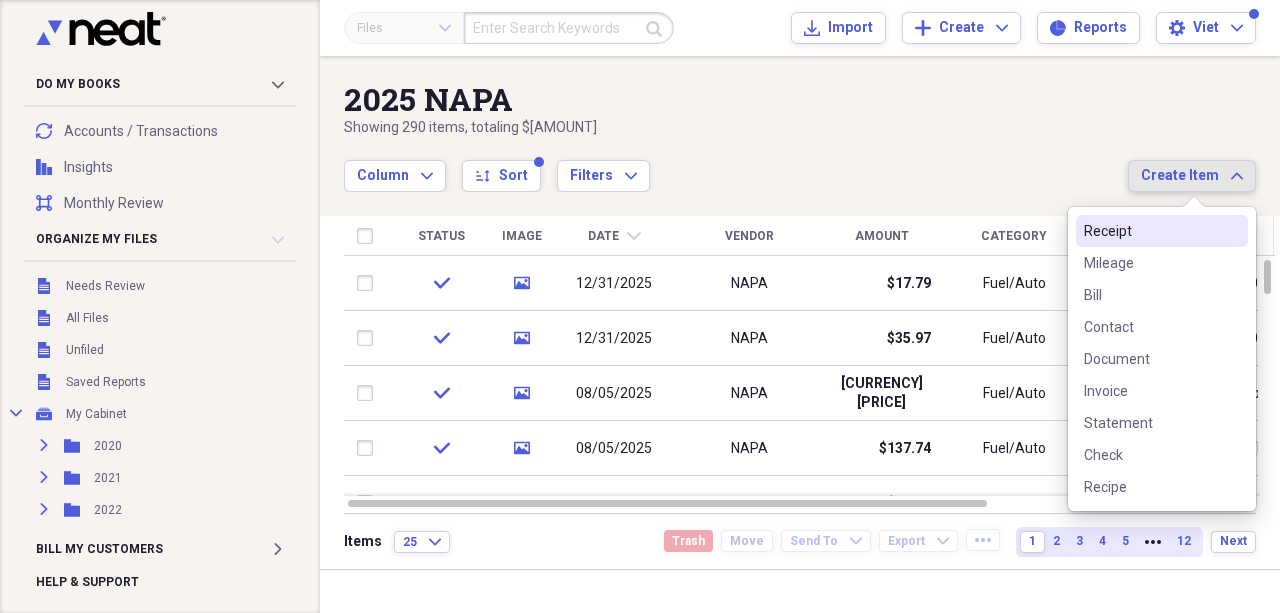 click on "Receipt" at bounding box center [1162, 231] 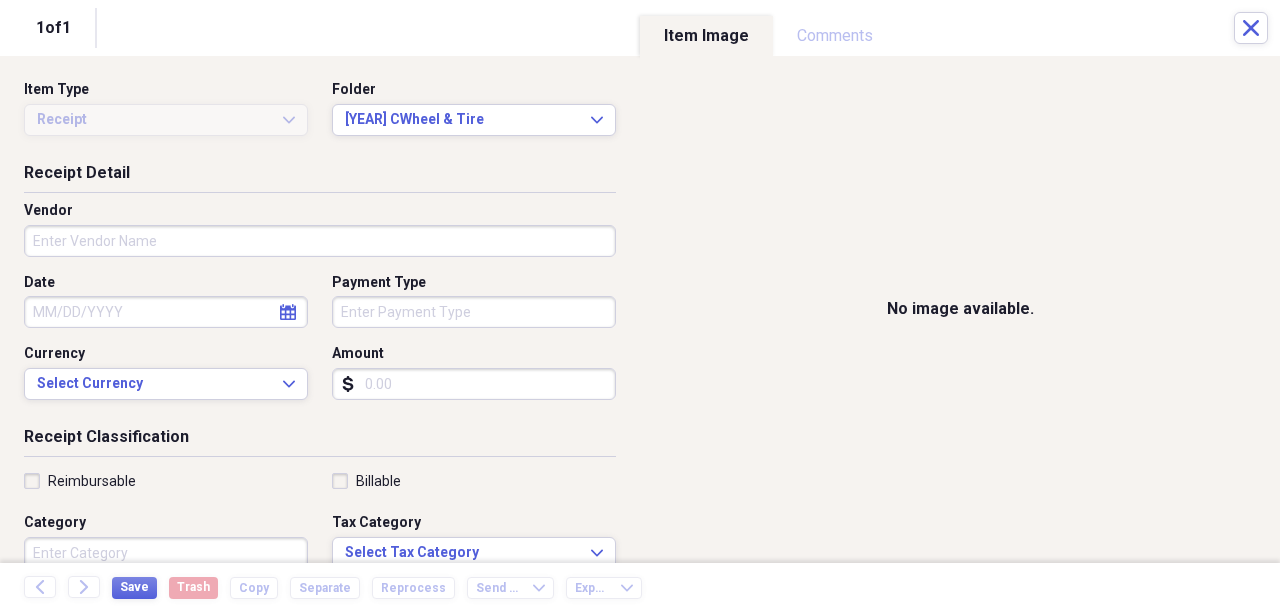 click on "Amount" at bounding box center (474, 384) 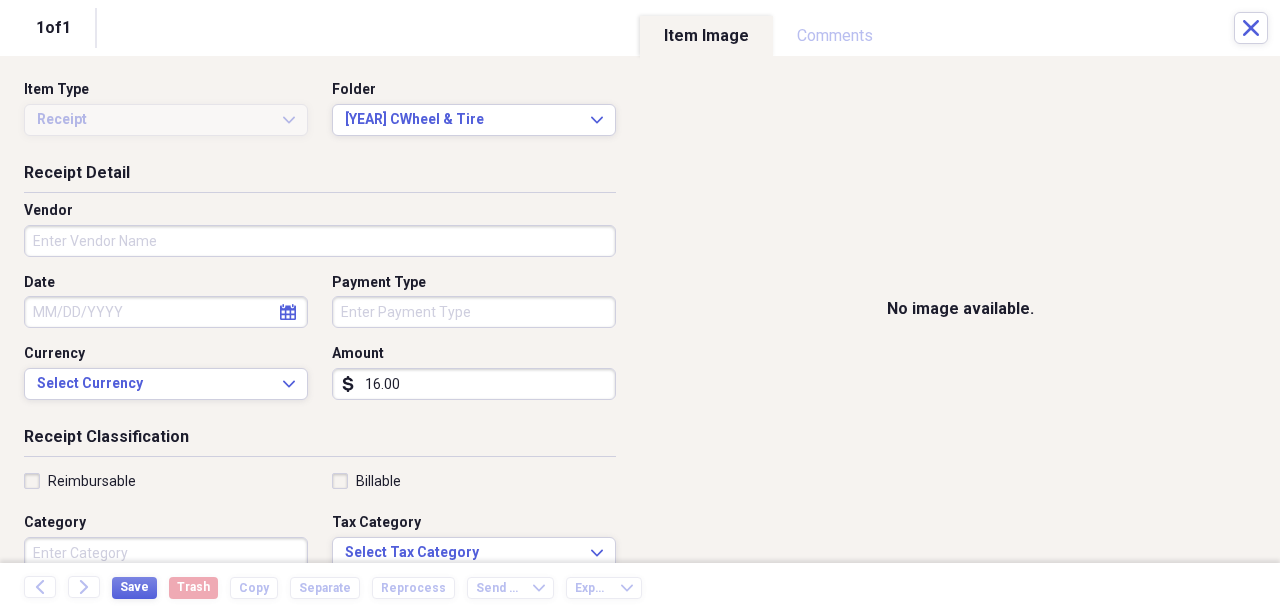 type on "16.00" 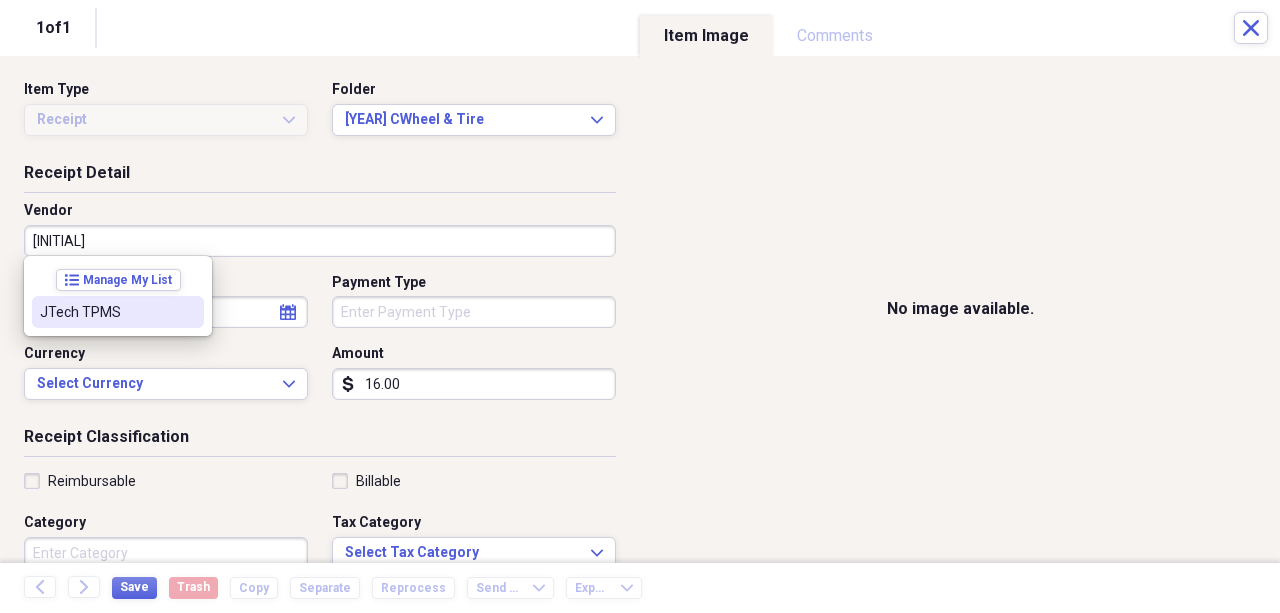 click on "JTech TPMS" at bounding box center [106, 312] 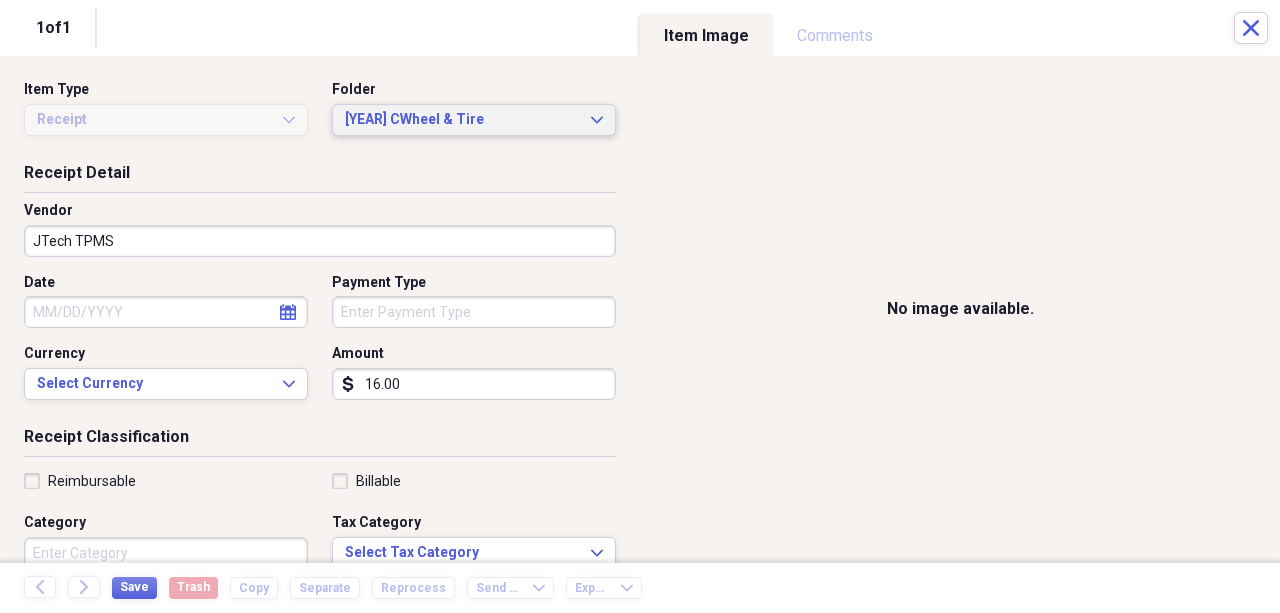 click on "[YEAR] CWheel & Tire" at bounding box center (462, 120) 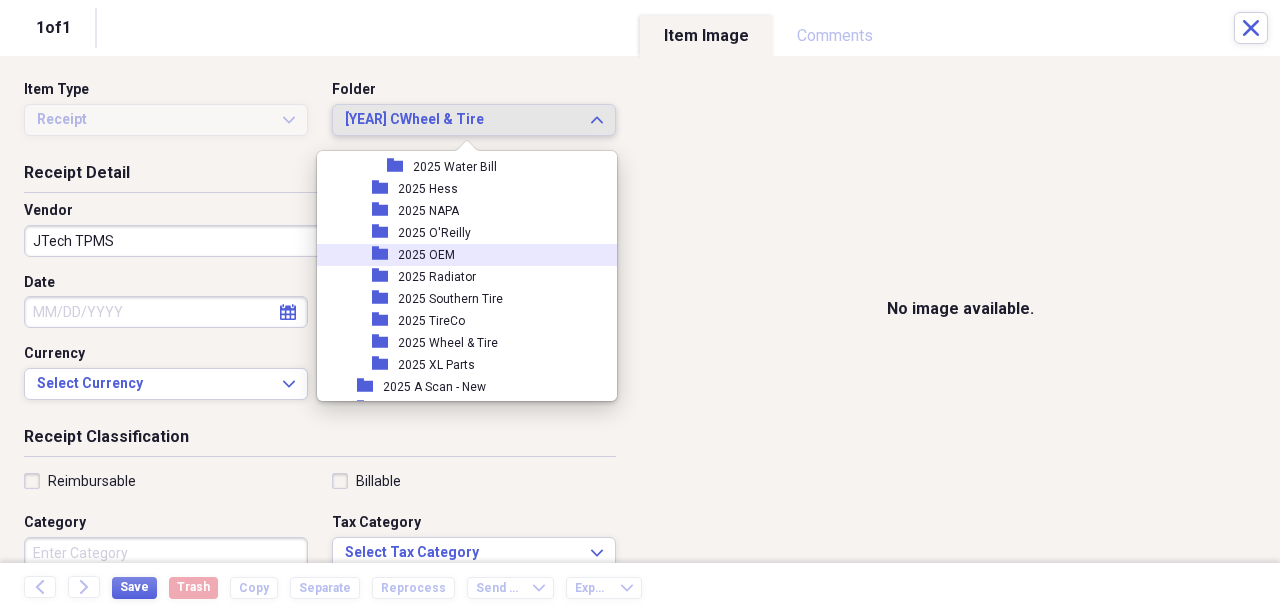 scroll, scrollTop: 2273, scrollLeft: 0, axis: vertical 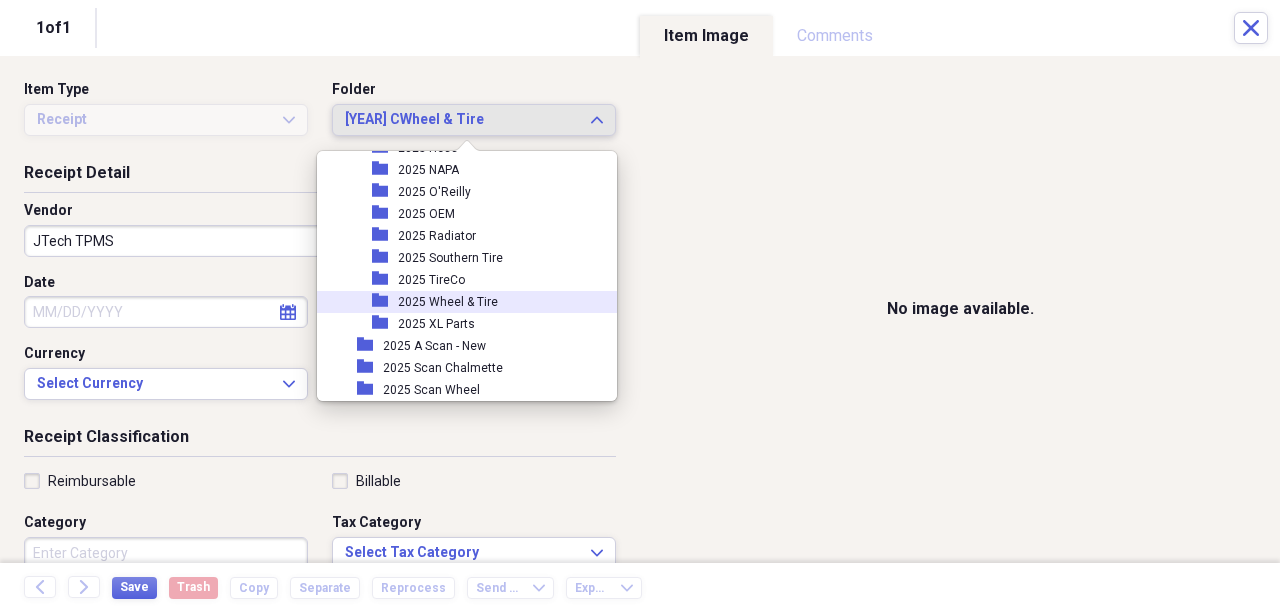 click on "2025 Wheel & Tire" at bounding box center (448, 302) 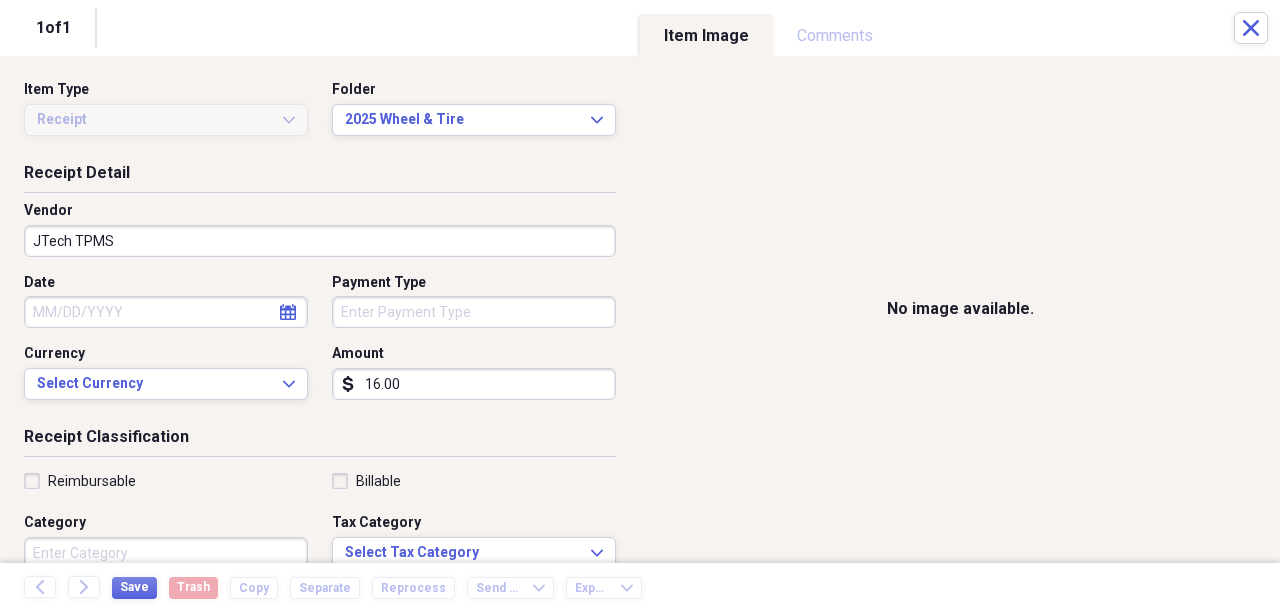 click on "Date" at bounding box center (166, 312) 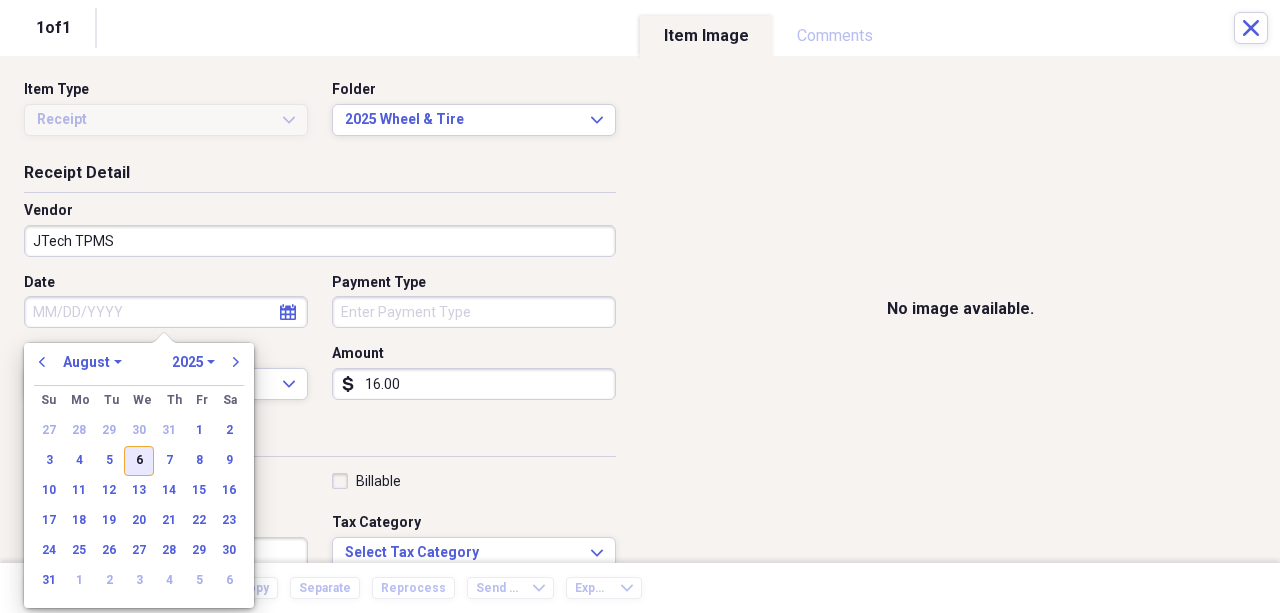 click on "6" at bounding box center (139, 461) 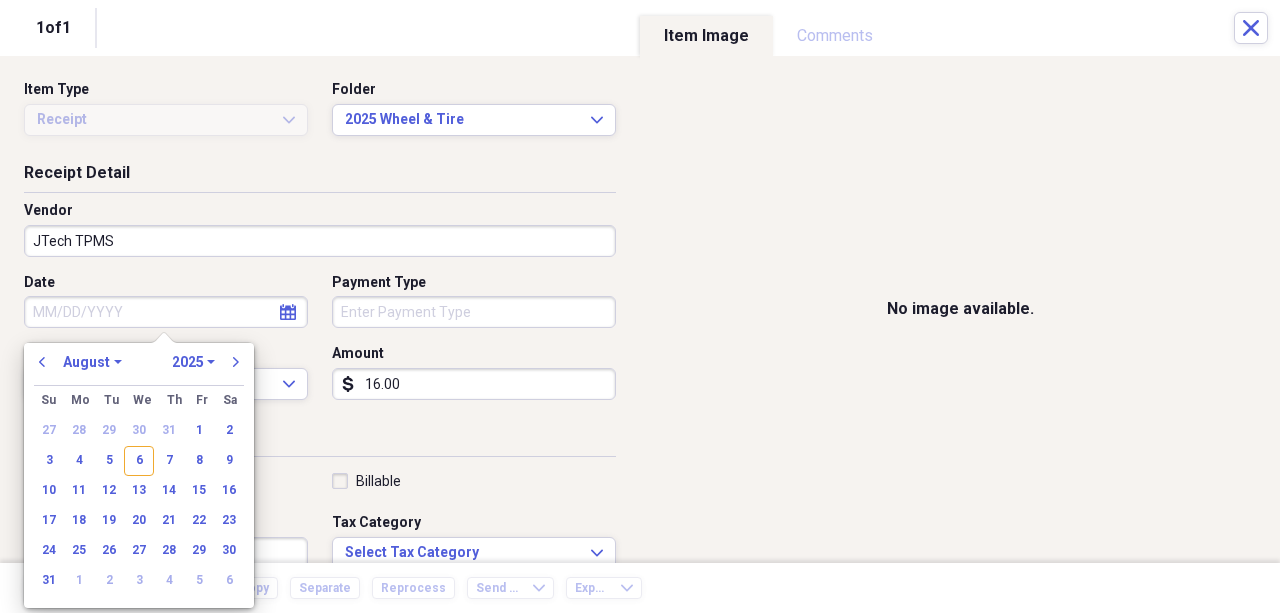 type on "08/06/2025" 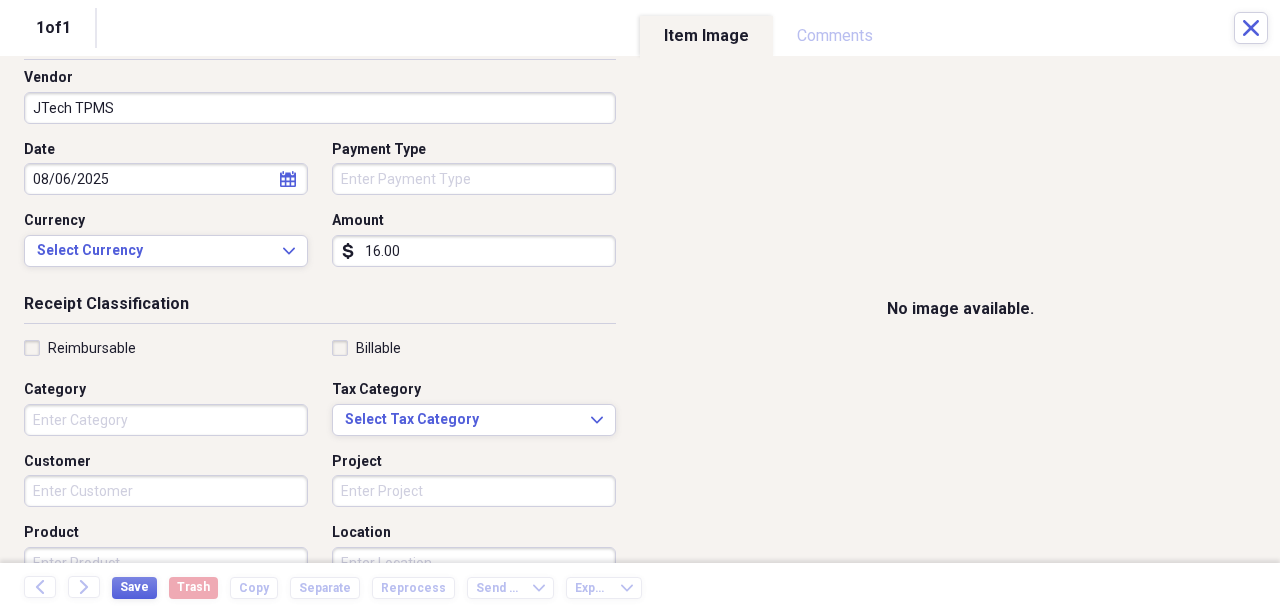 scroll, scrollTop: 200, scrollLeft: 0, axis: vertical 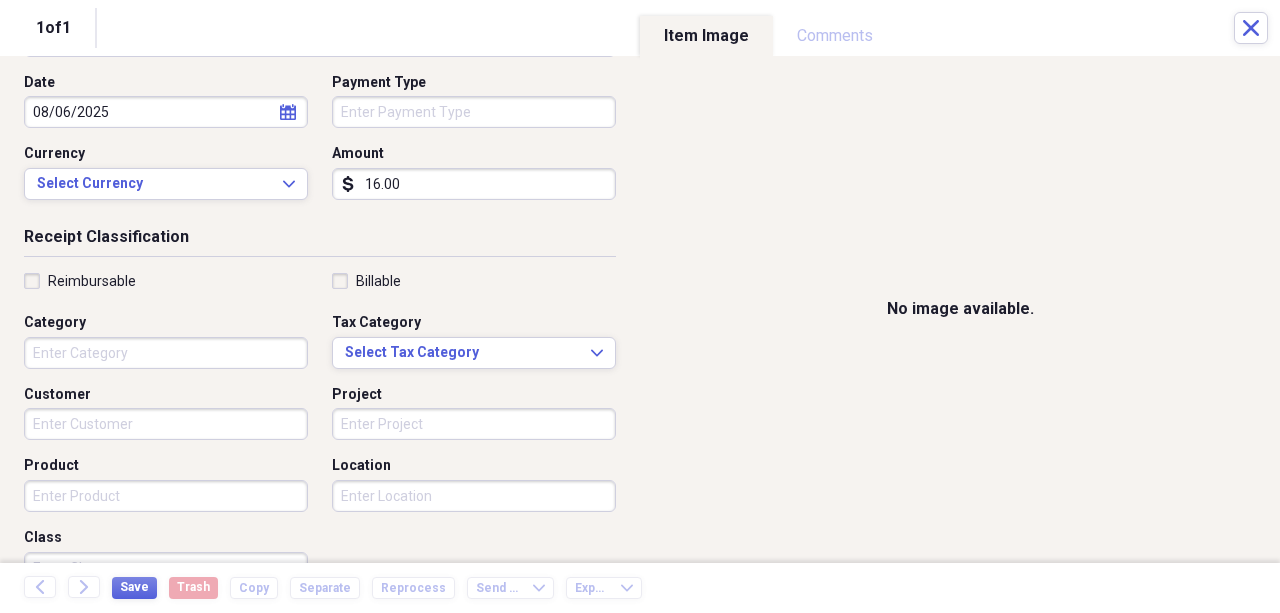 click on "Product" at bounding box center [166, 496] 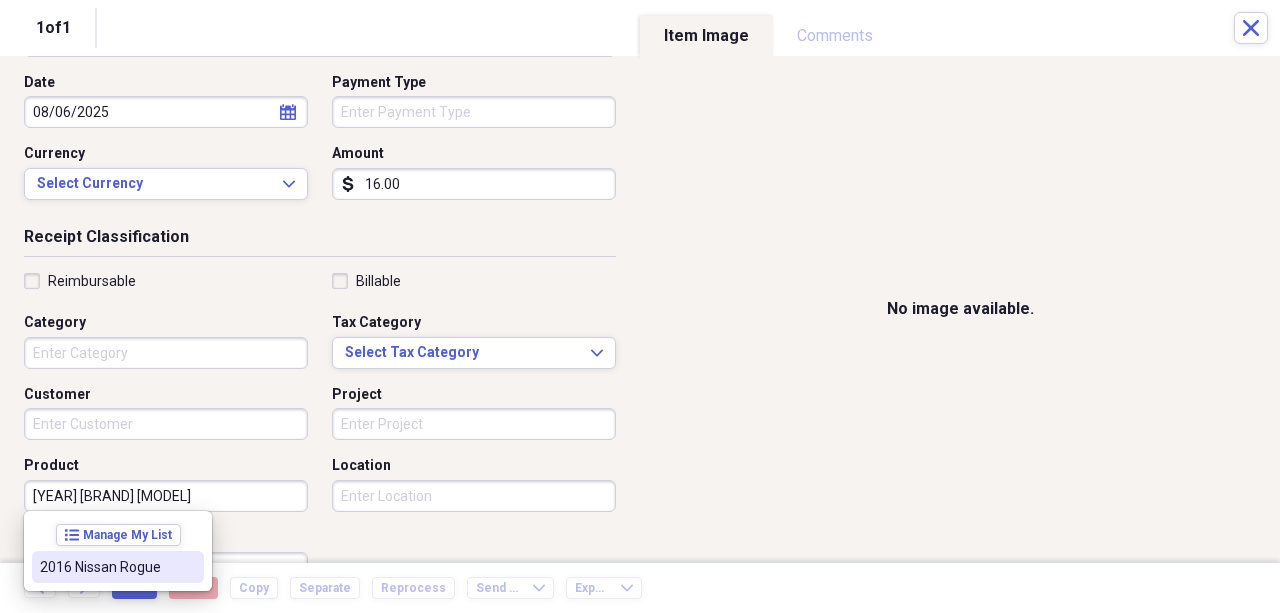 click on "2016 Nissan Rogue" at bounding box center [106, 567] 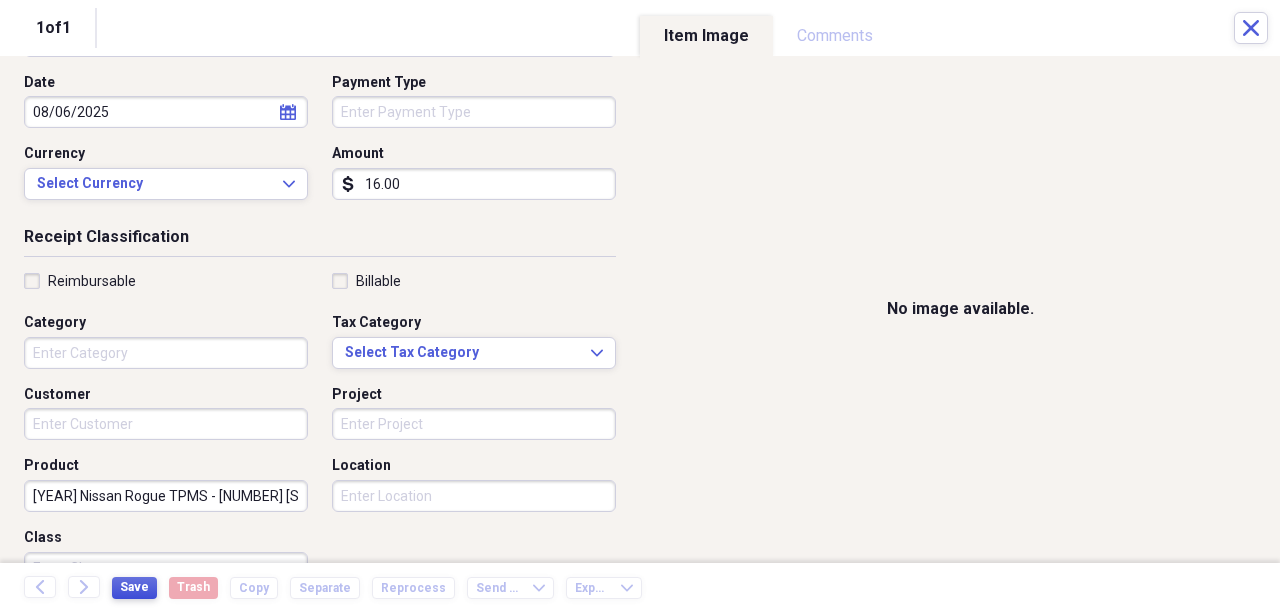 type on "[YEAR] Nissan Rogue TPMS - [NUMBER] [SIDE]" 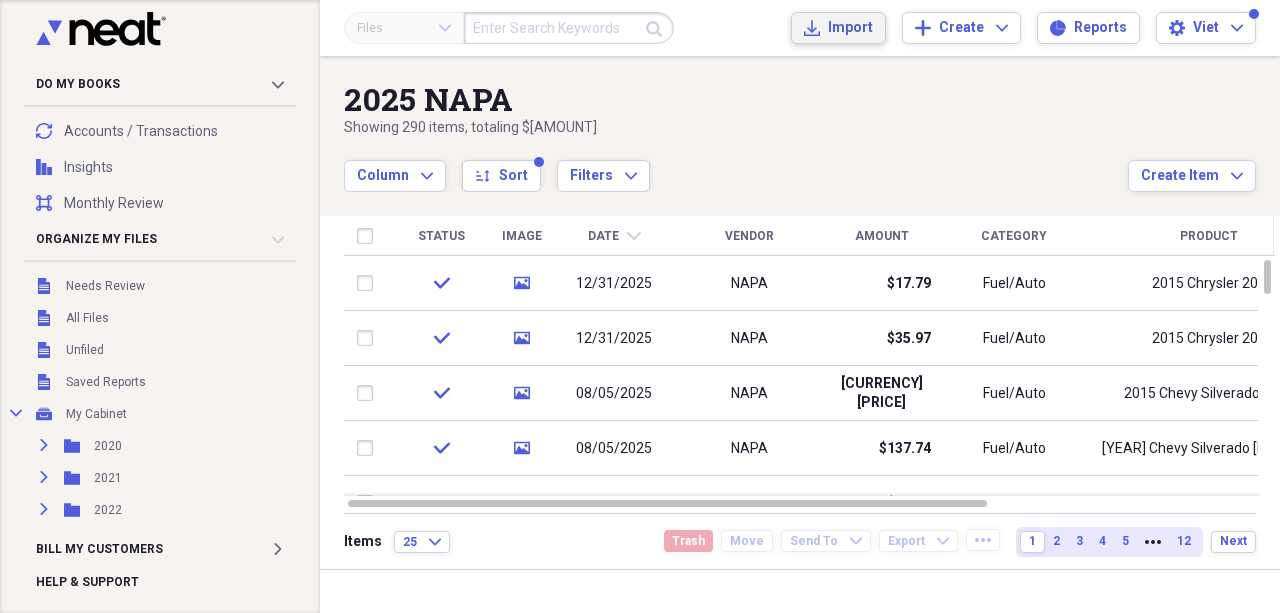 click on "Import" at bounding box center (850, 28) 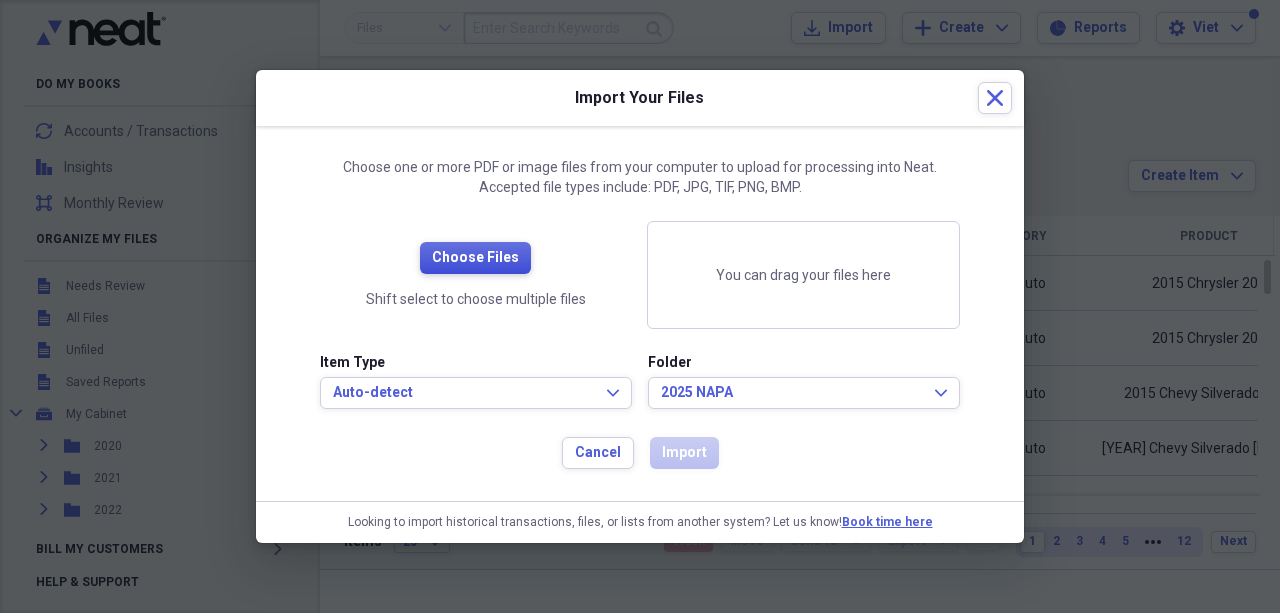 click on "Choose Files" at bounding box center (475, 258) 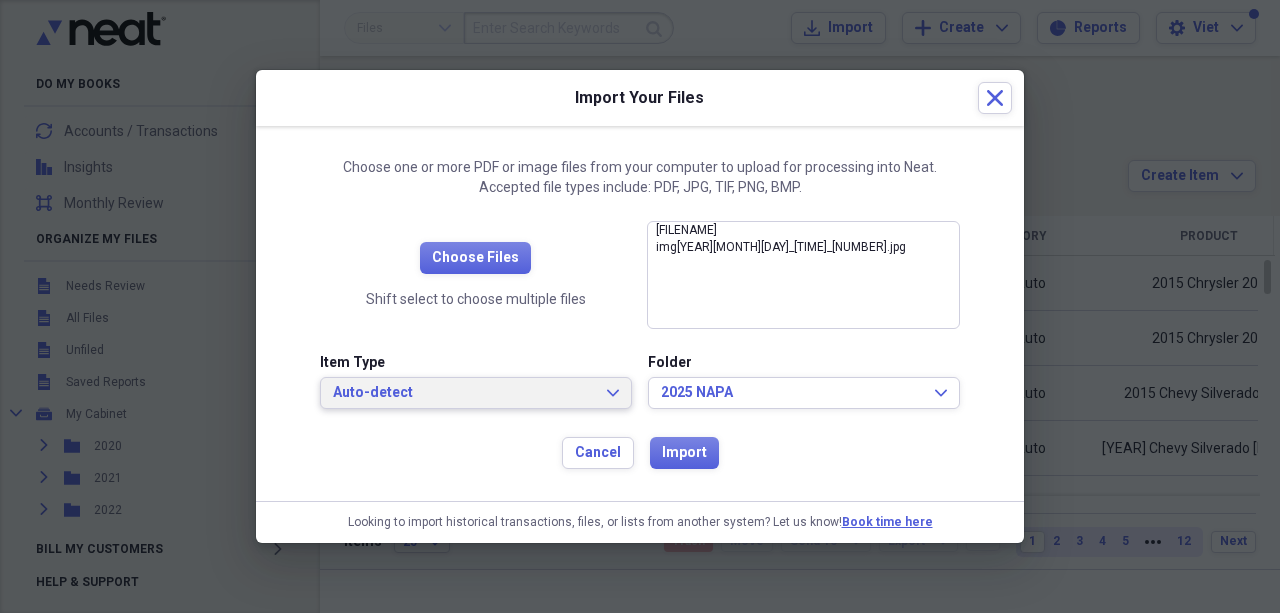 click on "Auto-detect Expand" at bounding box center (476, 393) 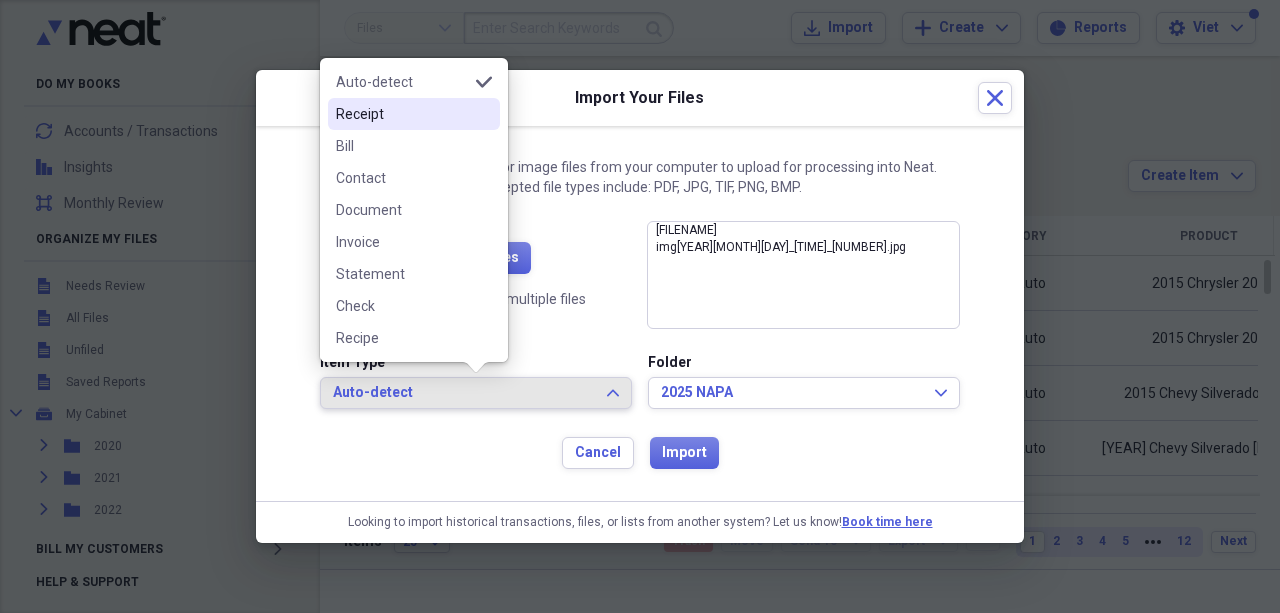 click on "Receipt" at bounding box center (402, 114) 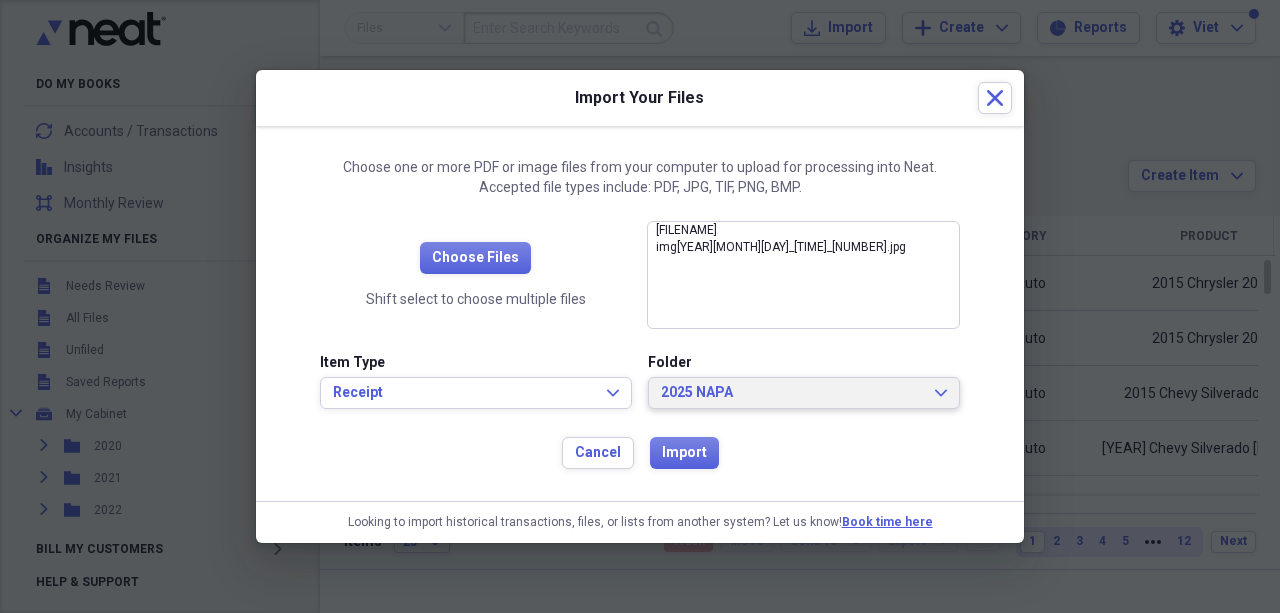 click on "2025 NAPA" at bounding box center [792, 393] 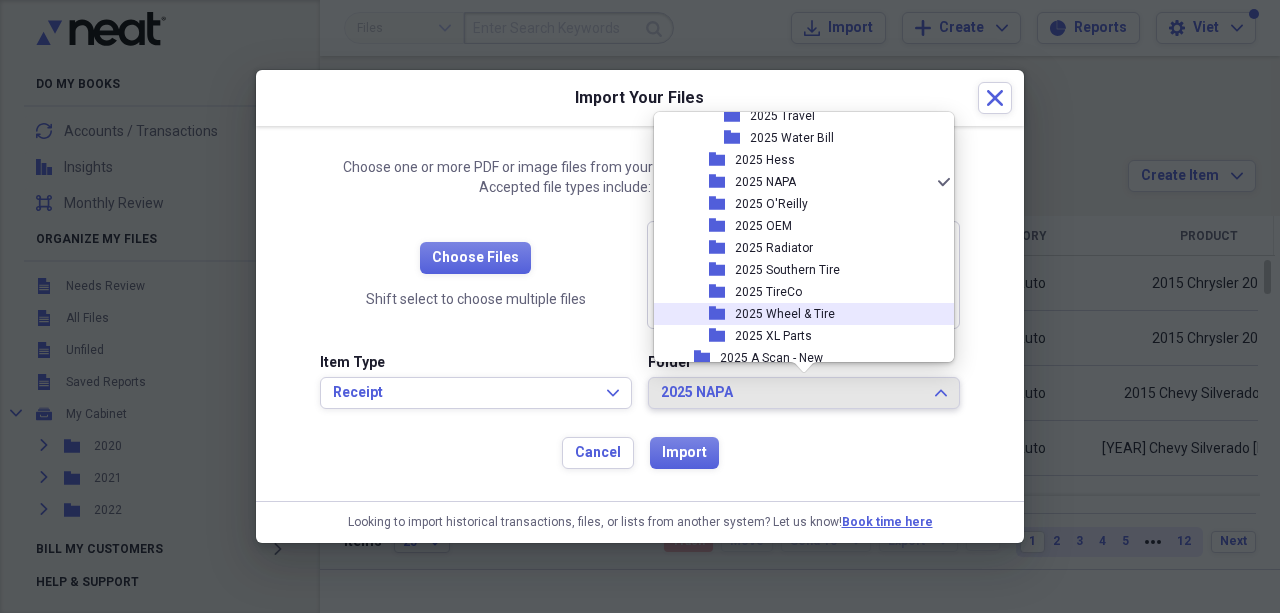 scroll, scrollTop: 2273, scrollLeft: 0, axis: vertical 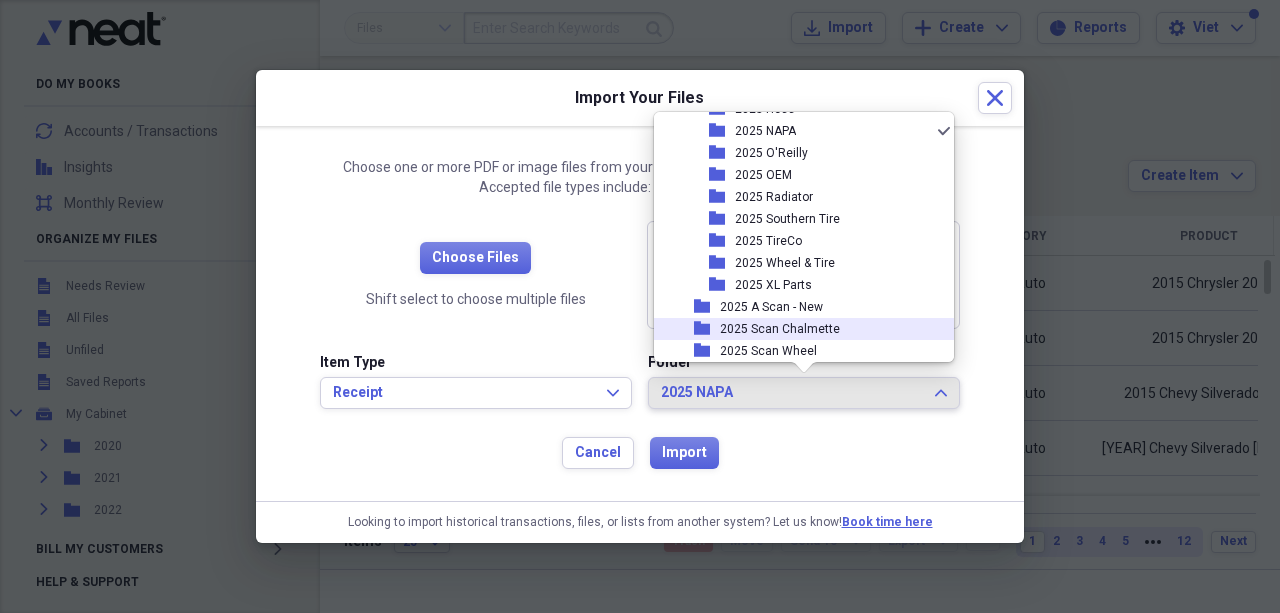 click on "2025 A Scan - New" at bounding box center [771, 307] 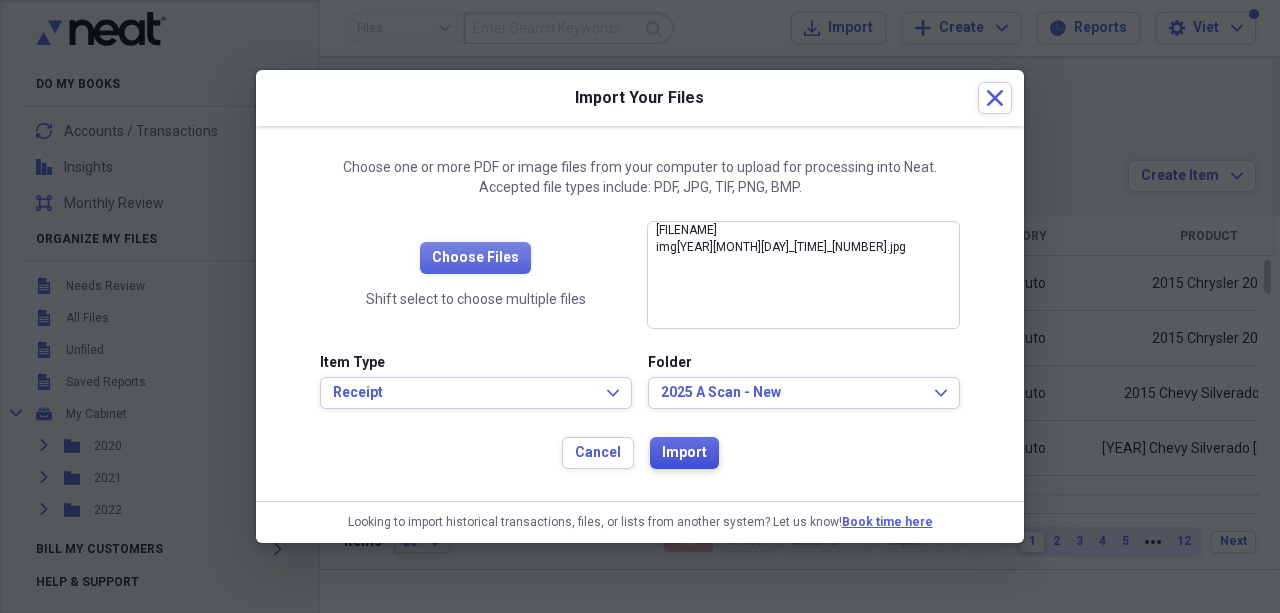 click on "Import" at bounding box center [684, 453] 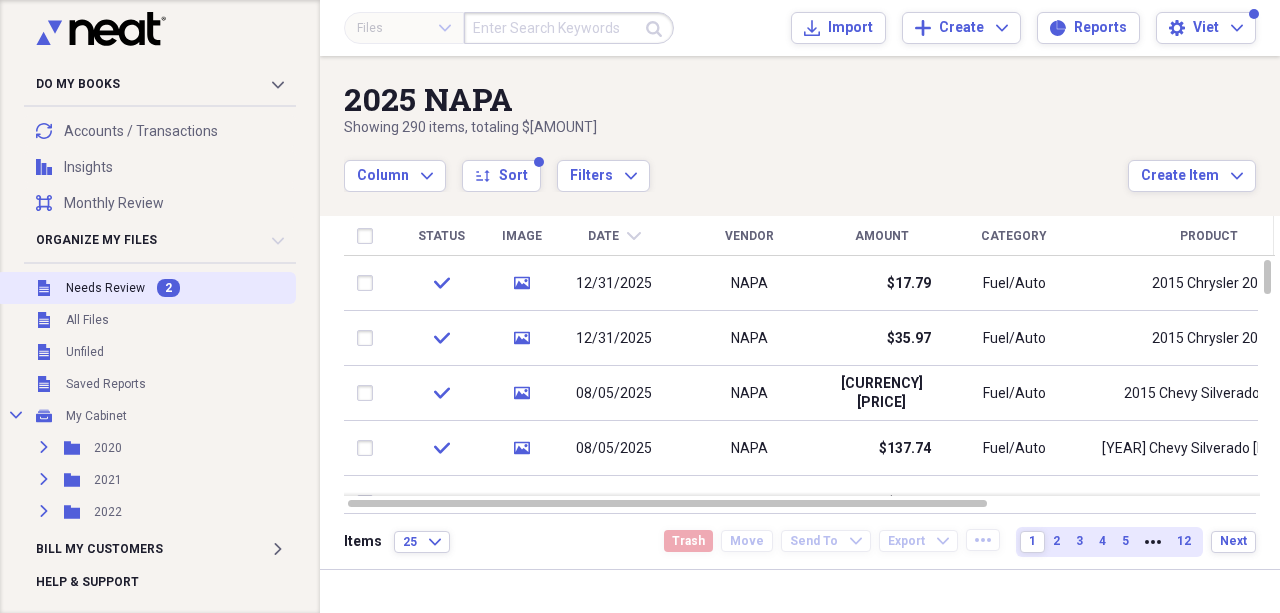 click on "Unfiled Needs Review 2" at bounding box center (146, 288) 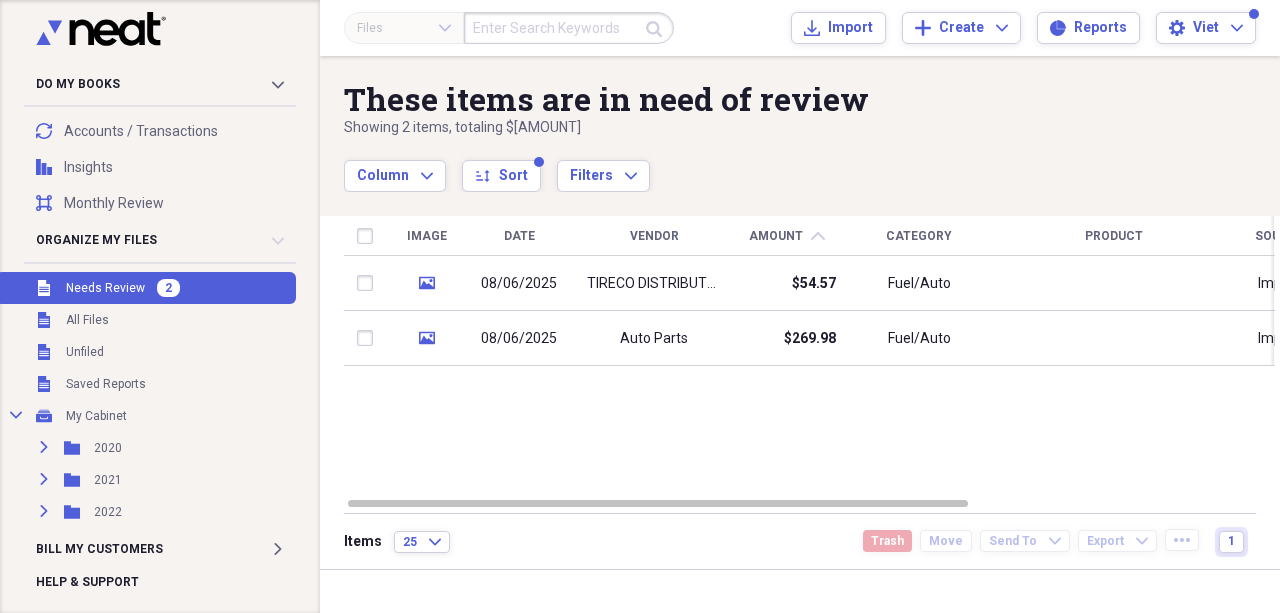 click on "TIRECO DISTRIBUTORS" at bounding box center (654, 284) 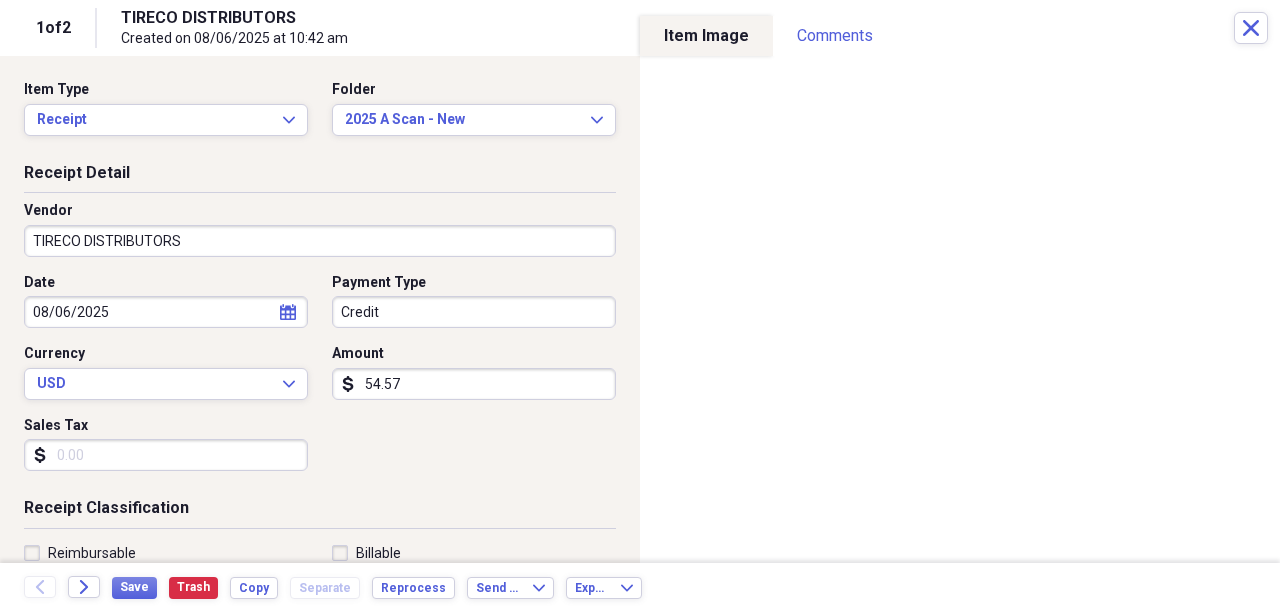 click on "TIRECO DISTRIBUTORS" at bounding box center (320, 241) 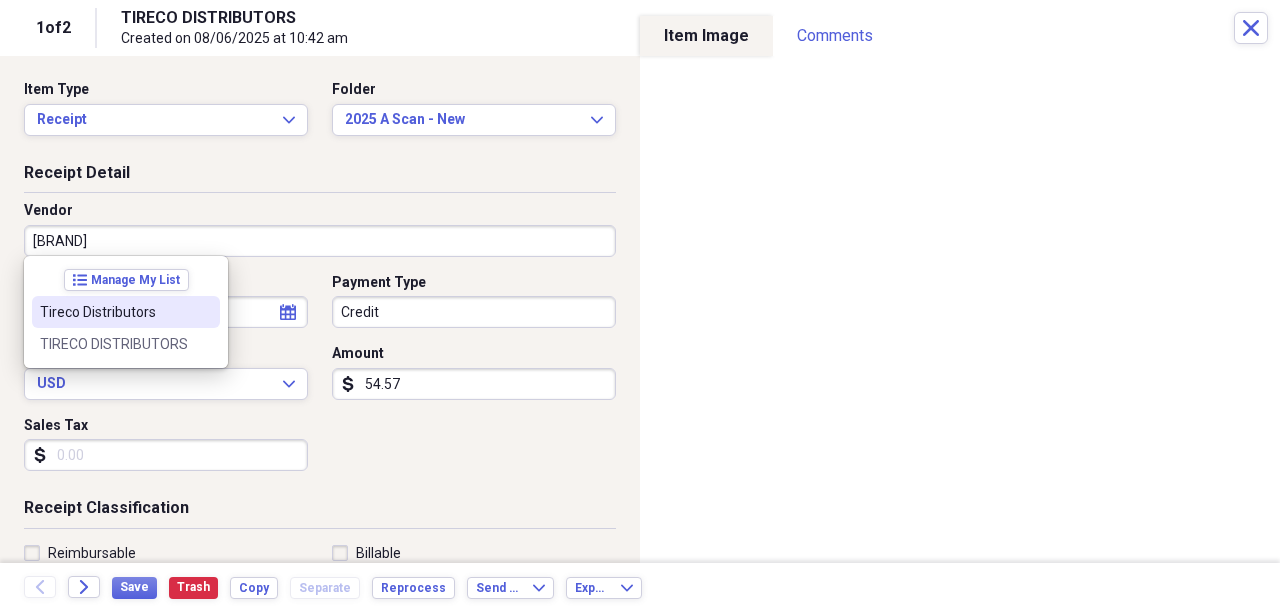 click on "Tireco Distributors" at bounding box center [126, 312] 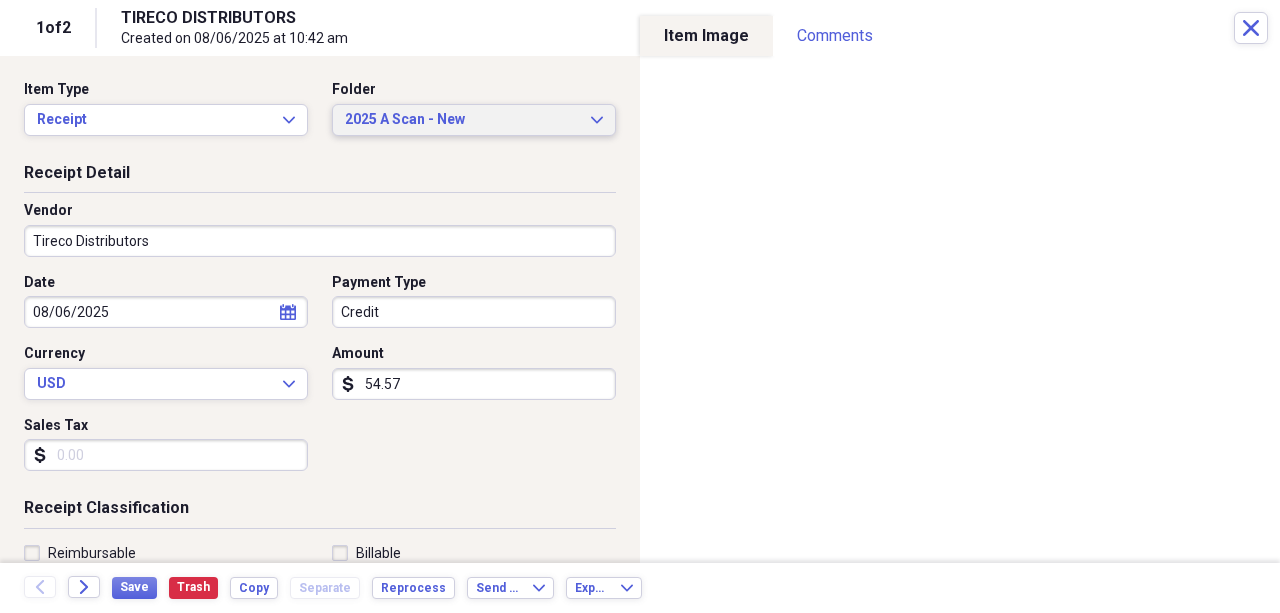 click on "2025 A Scan - New" at bounding box center (462, 120) 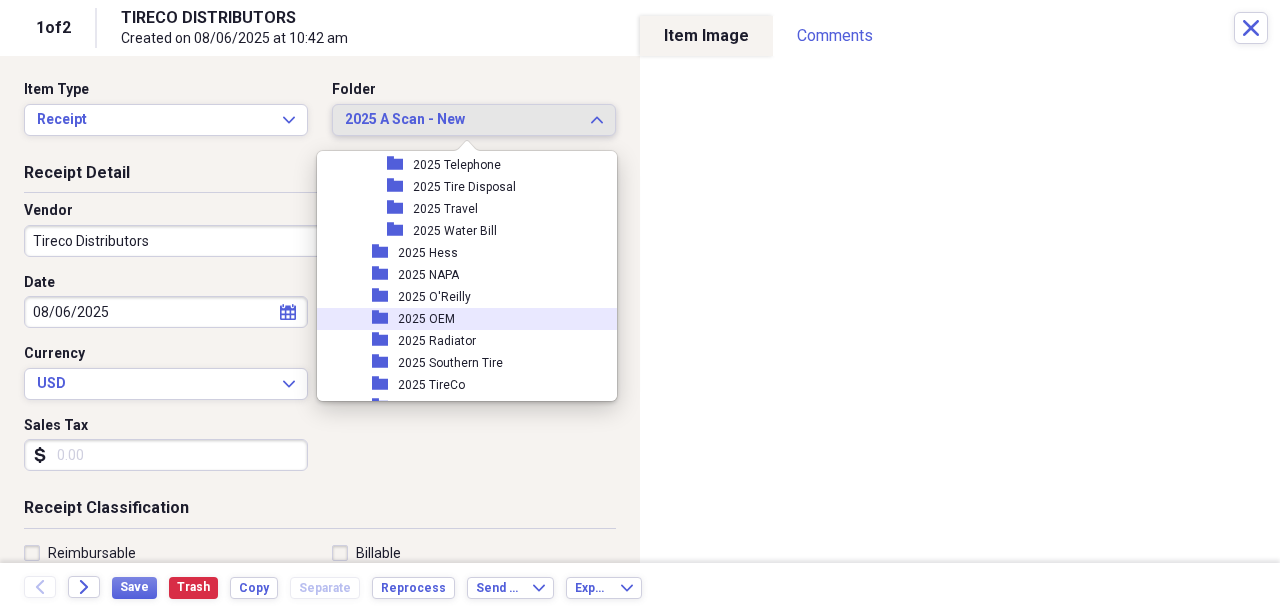 scroll, scrollTop: 2162, scrollLeft: 0, axis: vertical 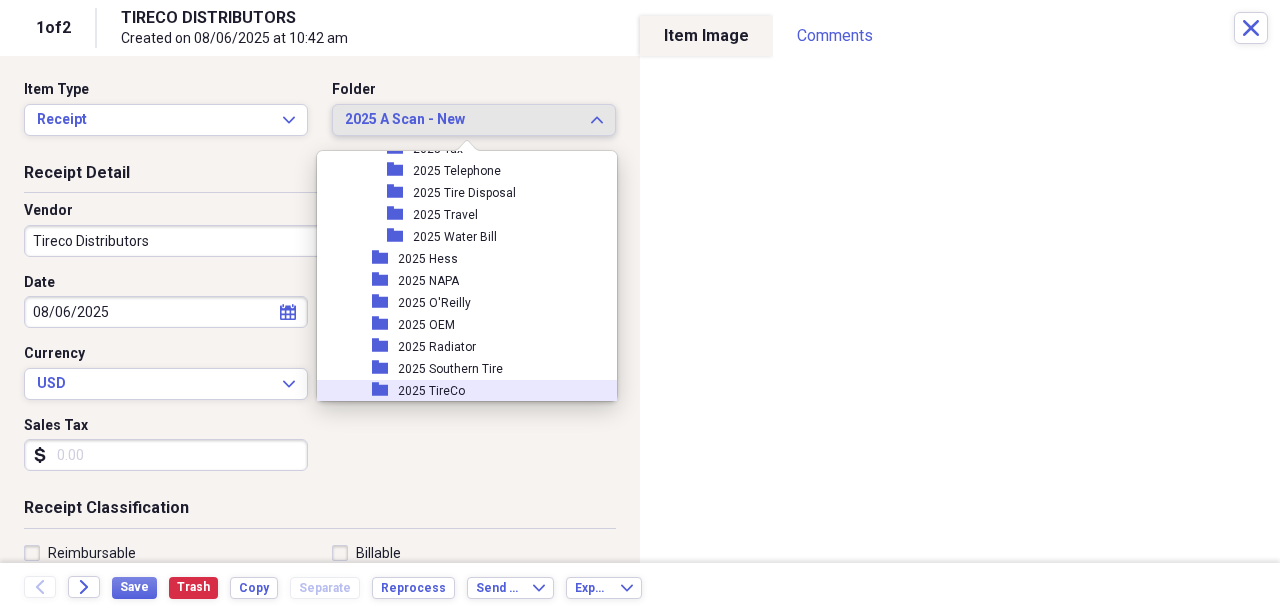 drag, startPoint x: 445, startPoint y: 387, endPoint x: 426, endPoint y: 386, distance: 19.026299 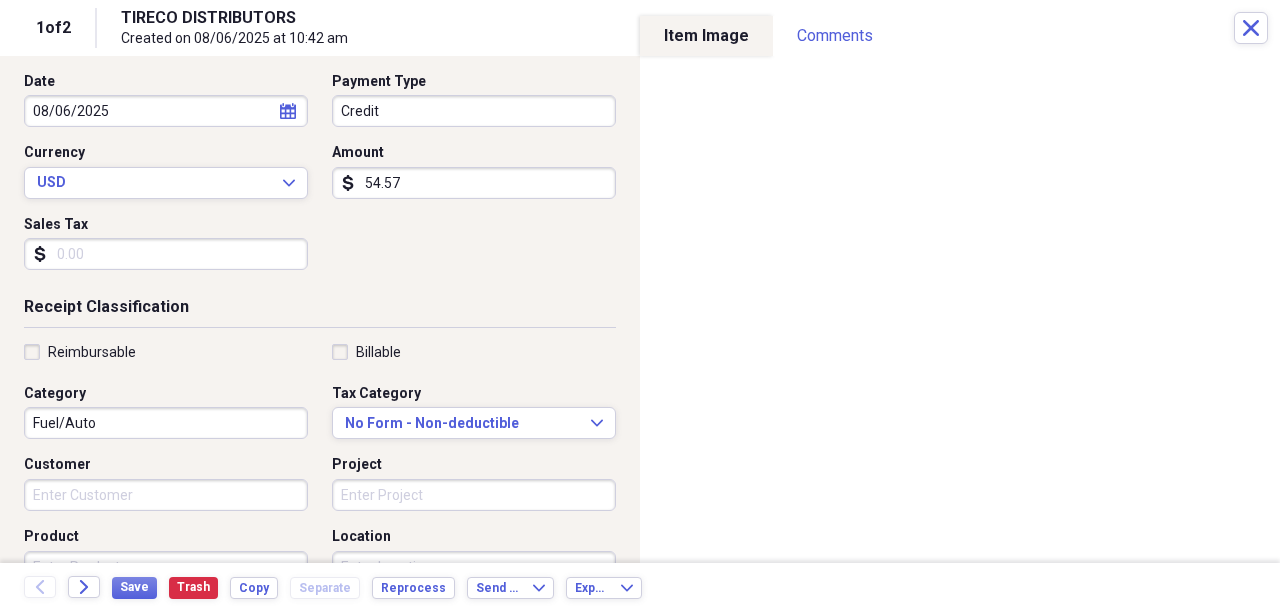 scroll, scrollTop: 200, scrollLeft: 0, axis: vertical 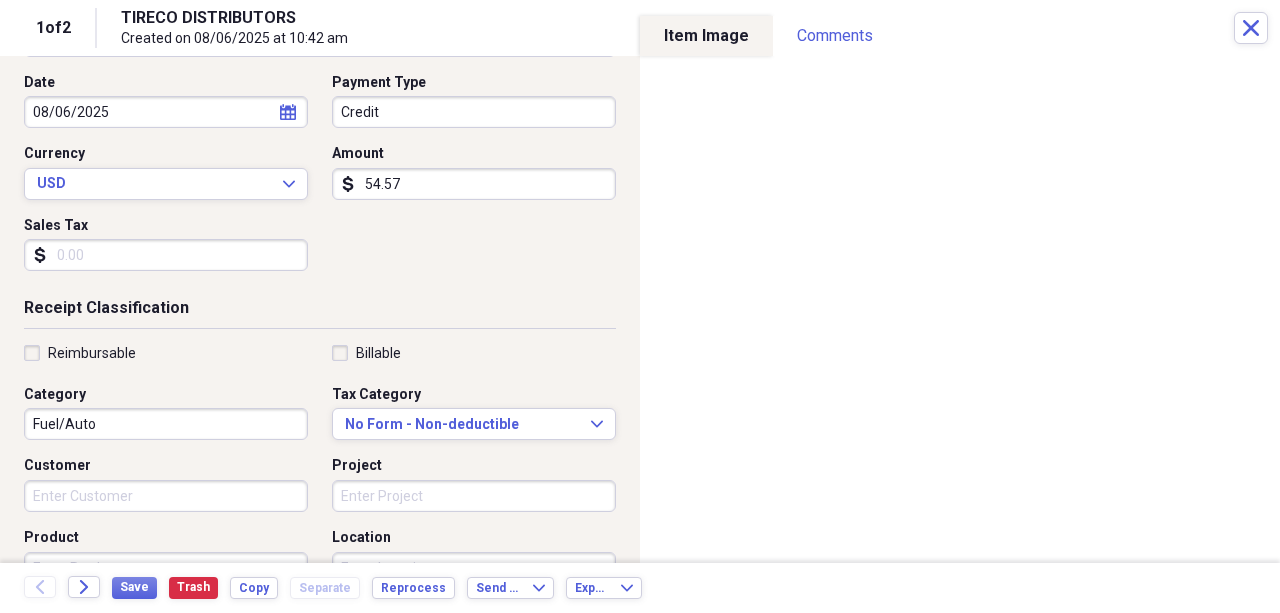 click on "08/06/2025" at bounding box center (166, 112) 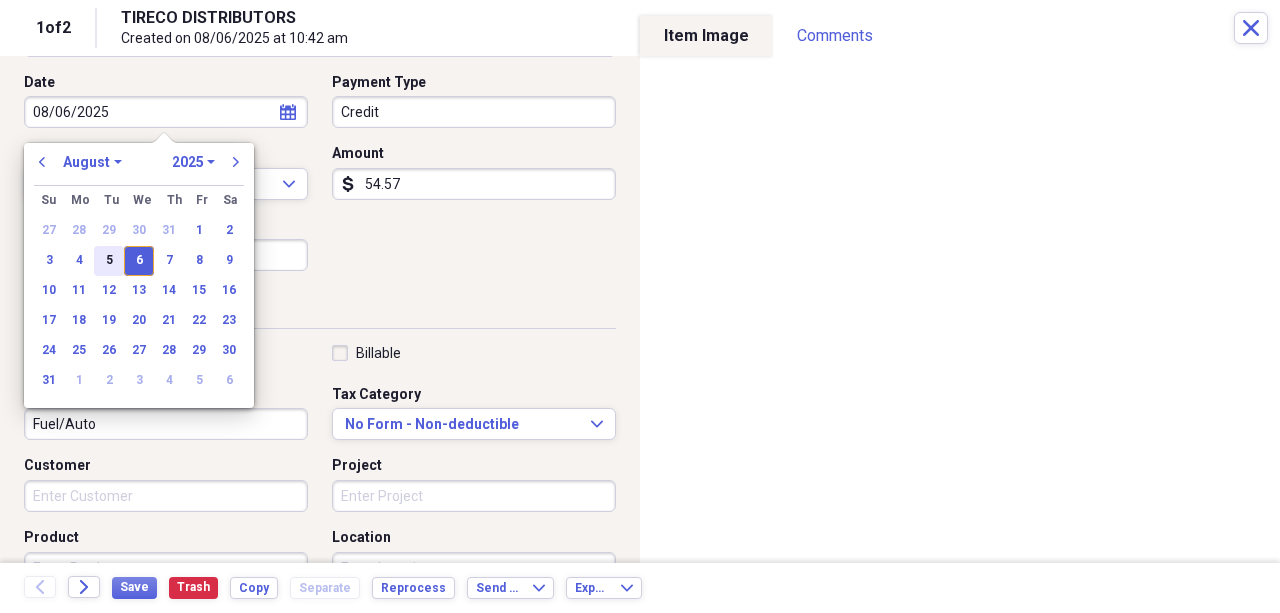 click on "5" at bounding box center [109, 261] 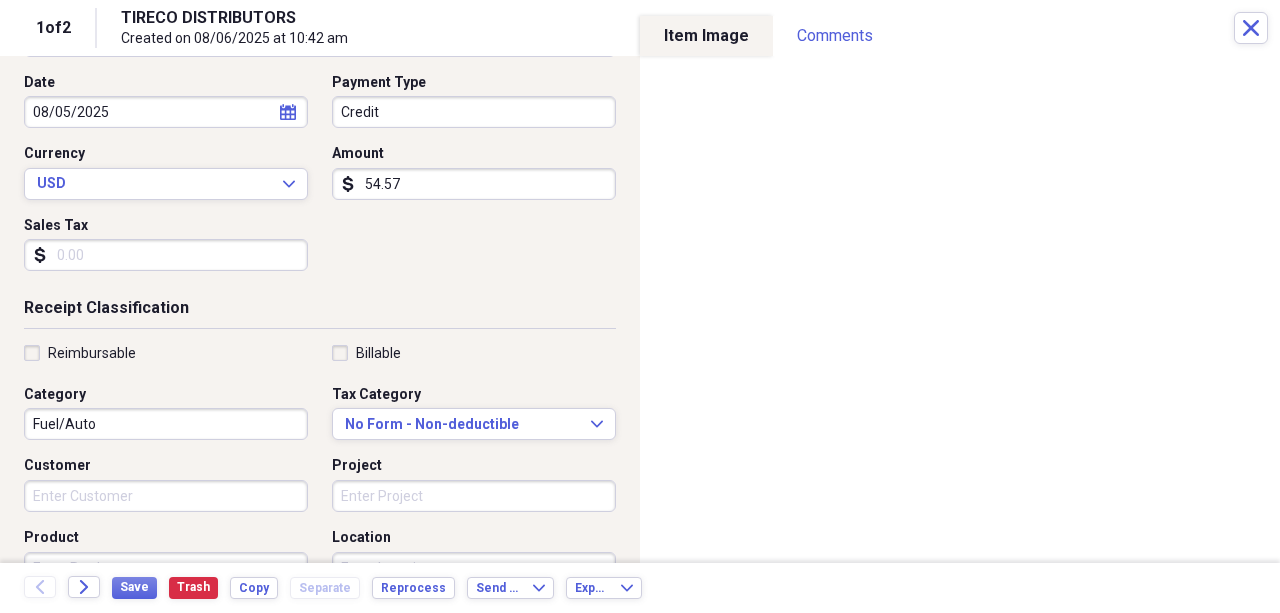 type on "08/05/2025" 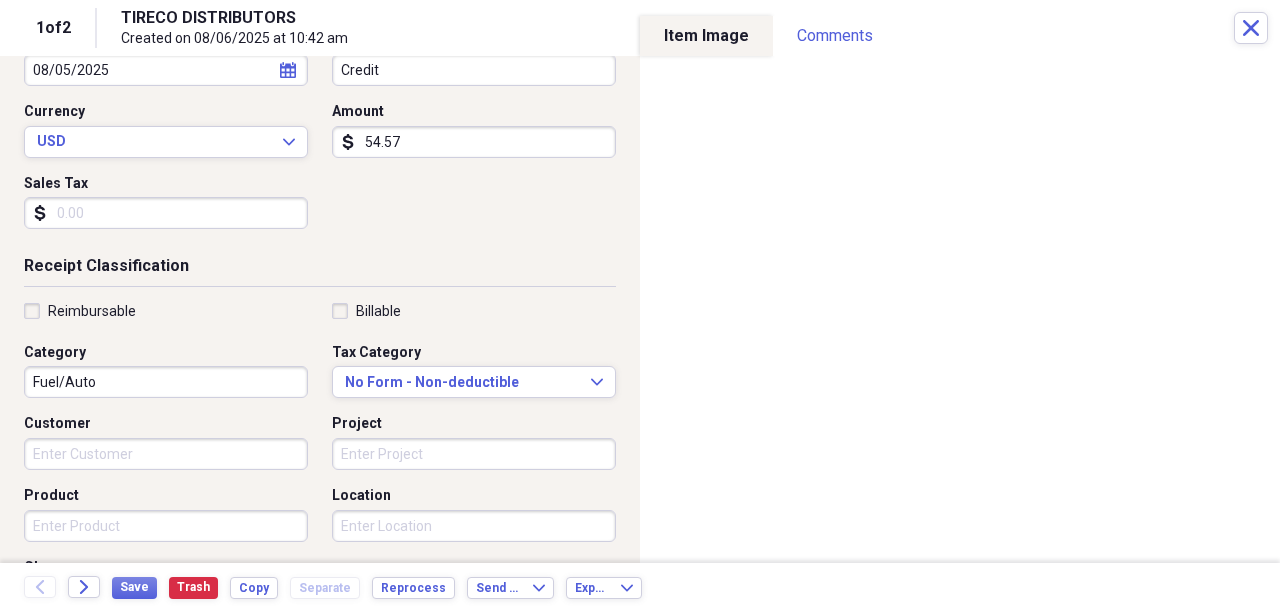 scroll, scrollTop: 266, scrollLeft: 0, axis: vertical 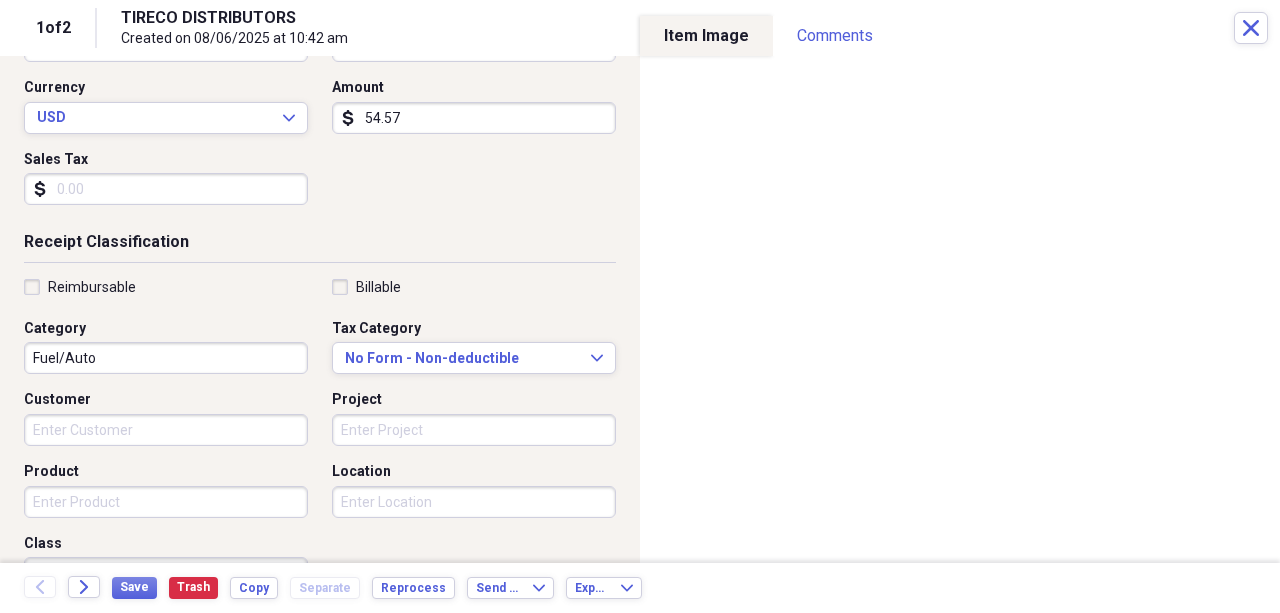 click on "Product" at bounding box center (166, 502) 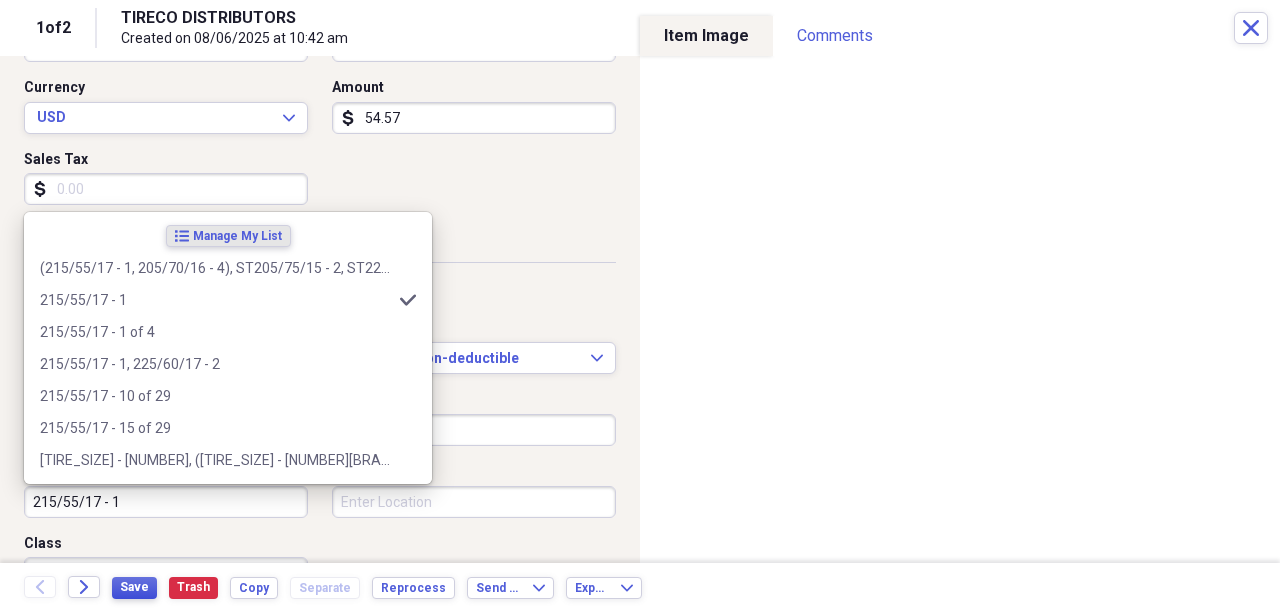 type on "215/55/17 - 1" 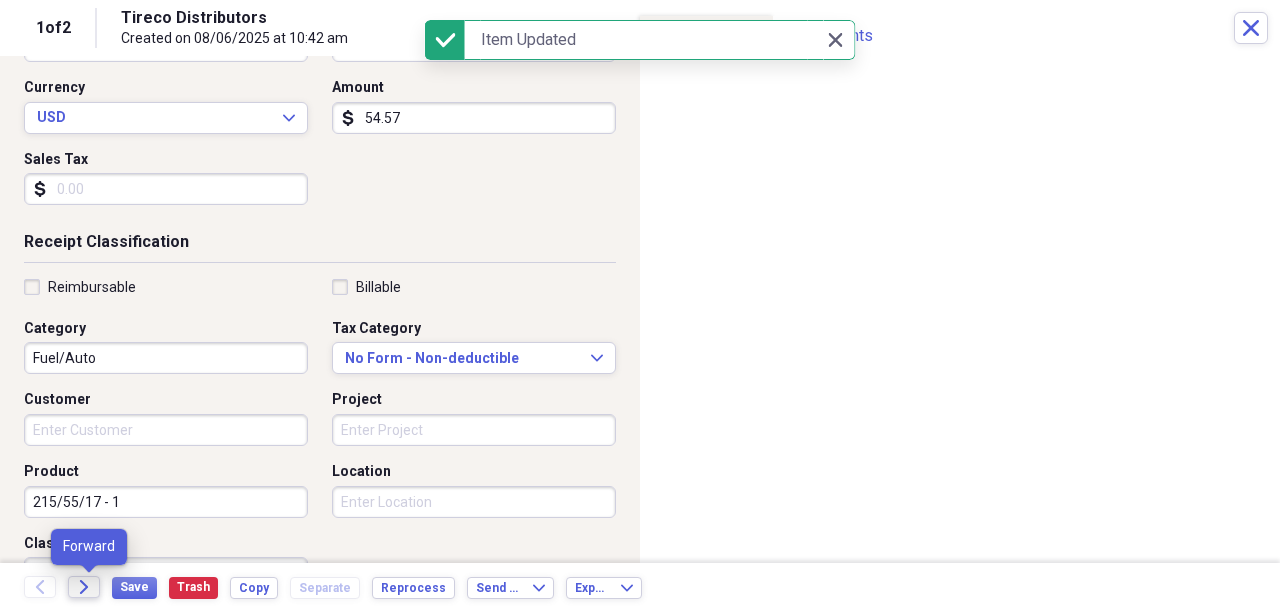 click on "Forward" at bounding box center (84, 587) 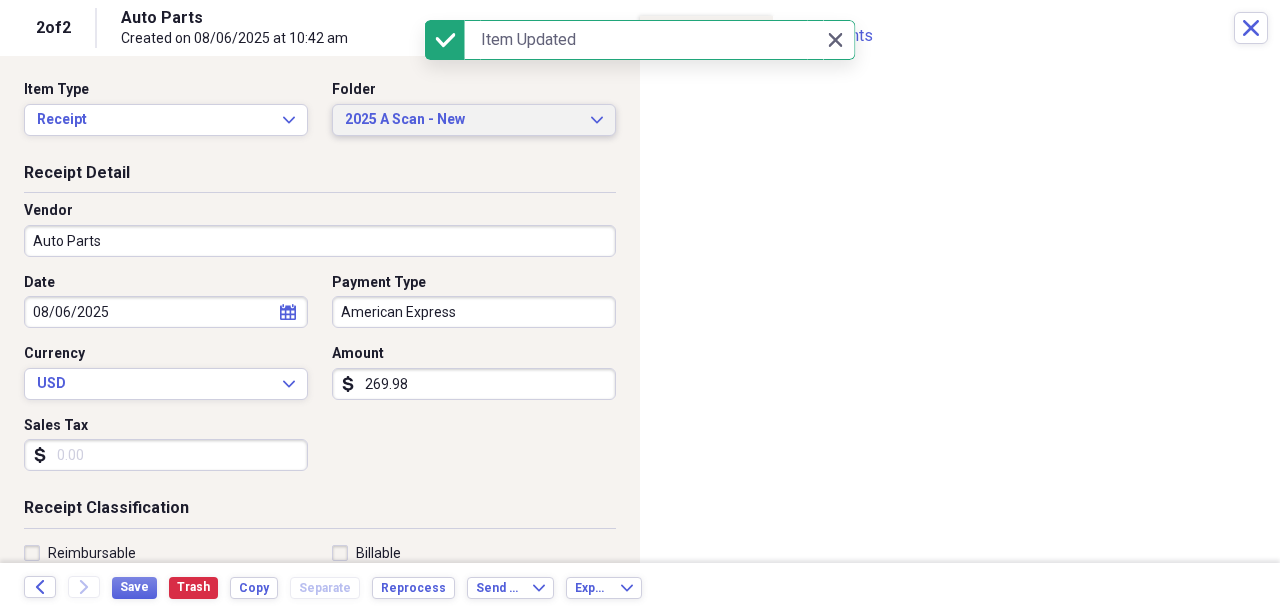 click on "2025 A Scan - New" at bounding box center (462, 120) 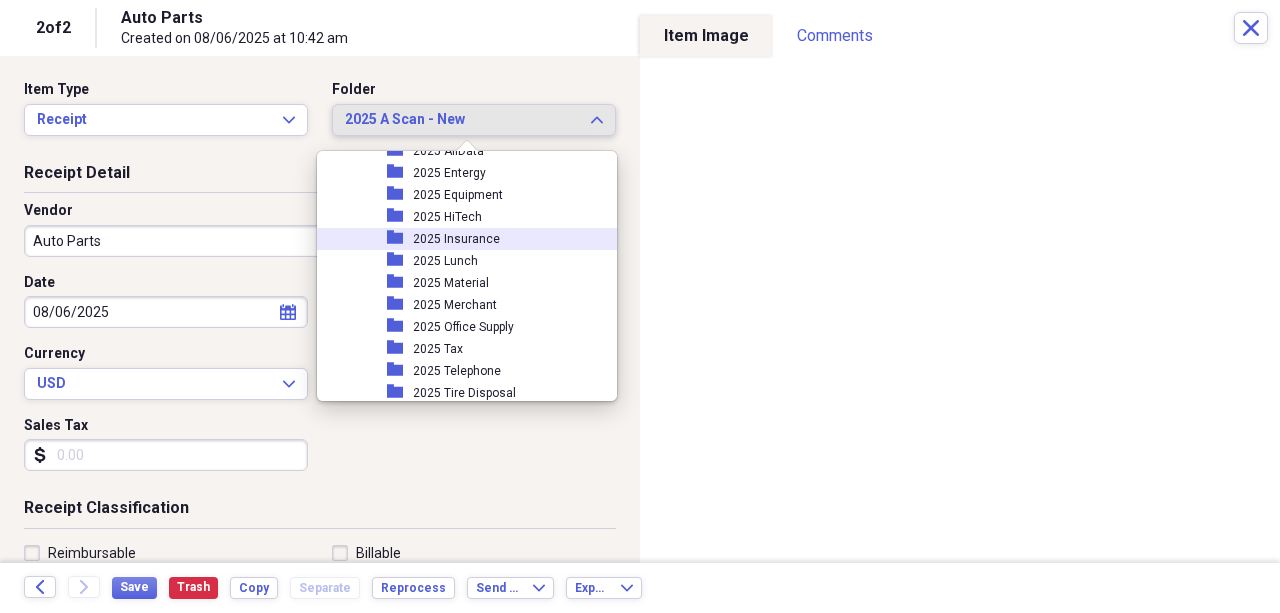 scroll, scrollTop: 1762, scrollLeft: 0, axis: vertical 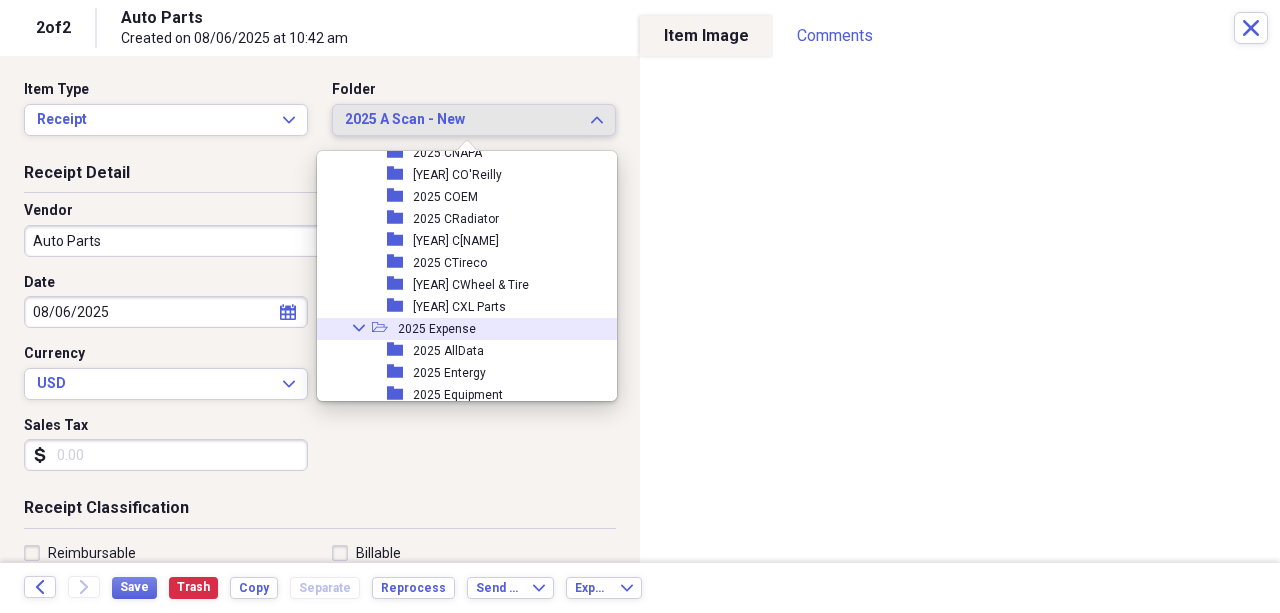 click on "Collapse" 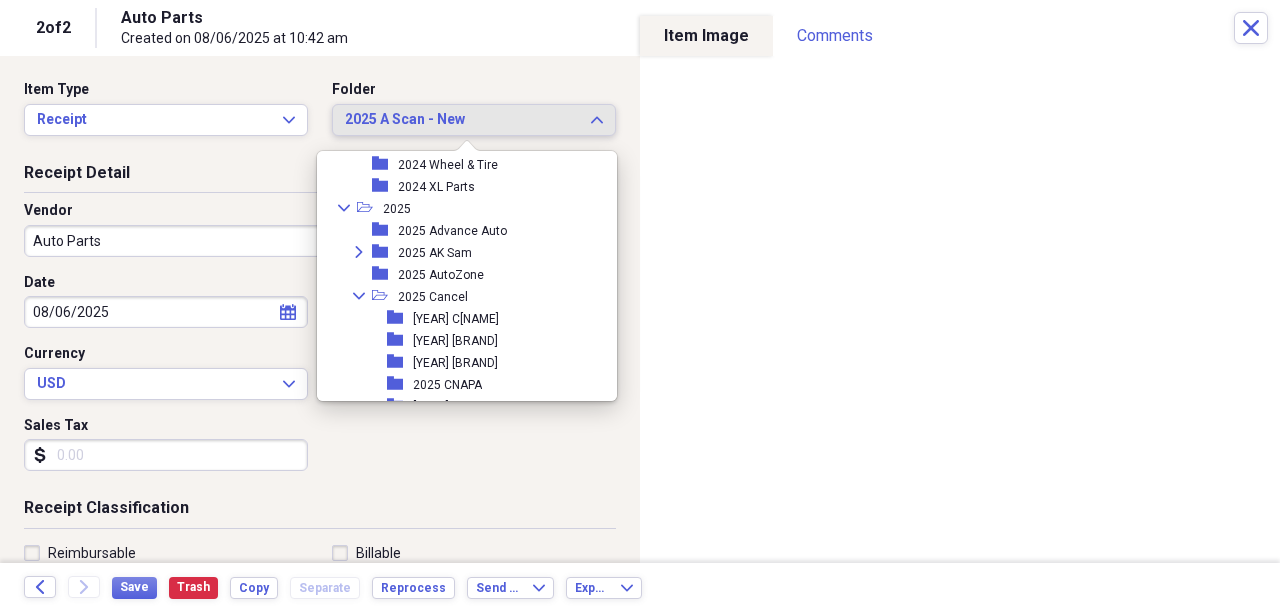 scroll, scrollTop: 1495, scrollLeft: 0, axis: vertical 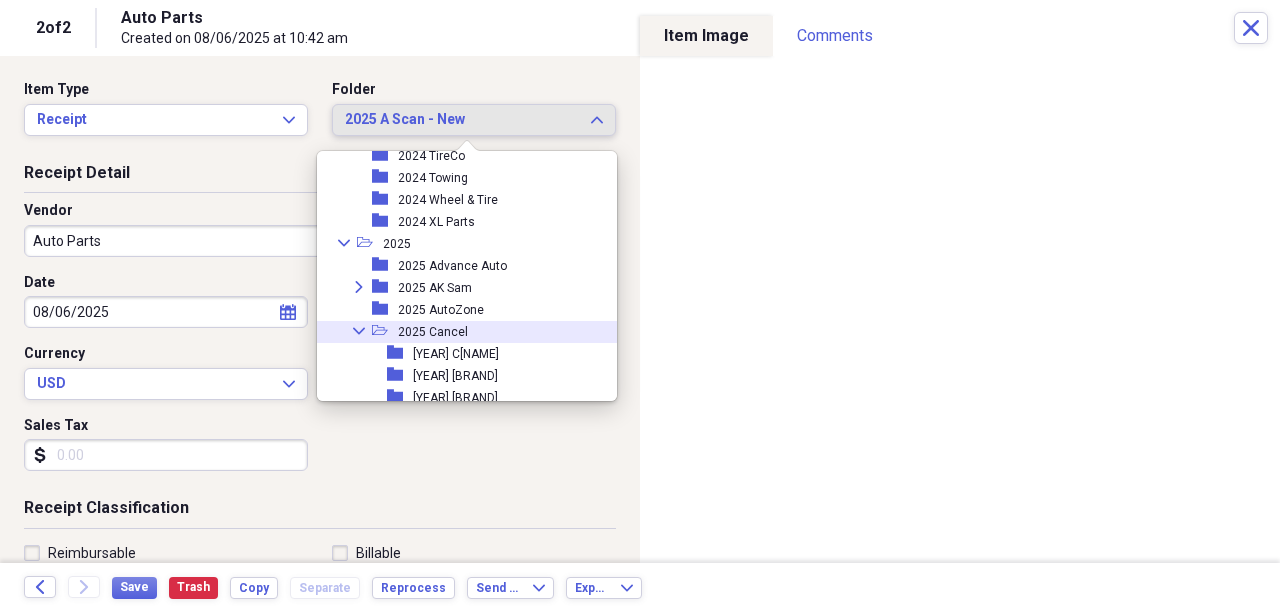 click on "Collapse" 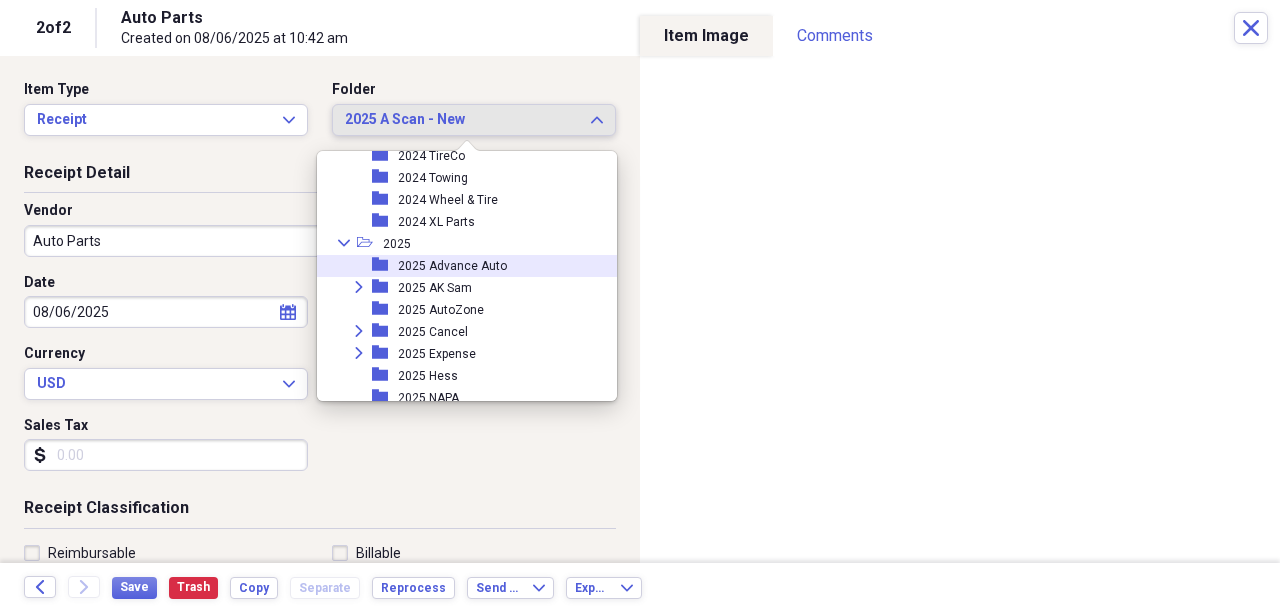 click on "2025 Advance Auto" at bounding box center (452, 266) 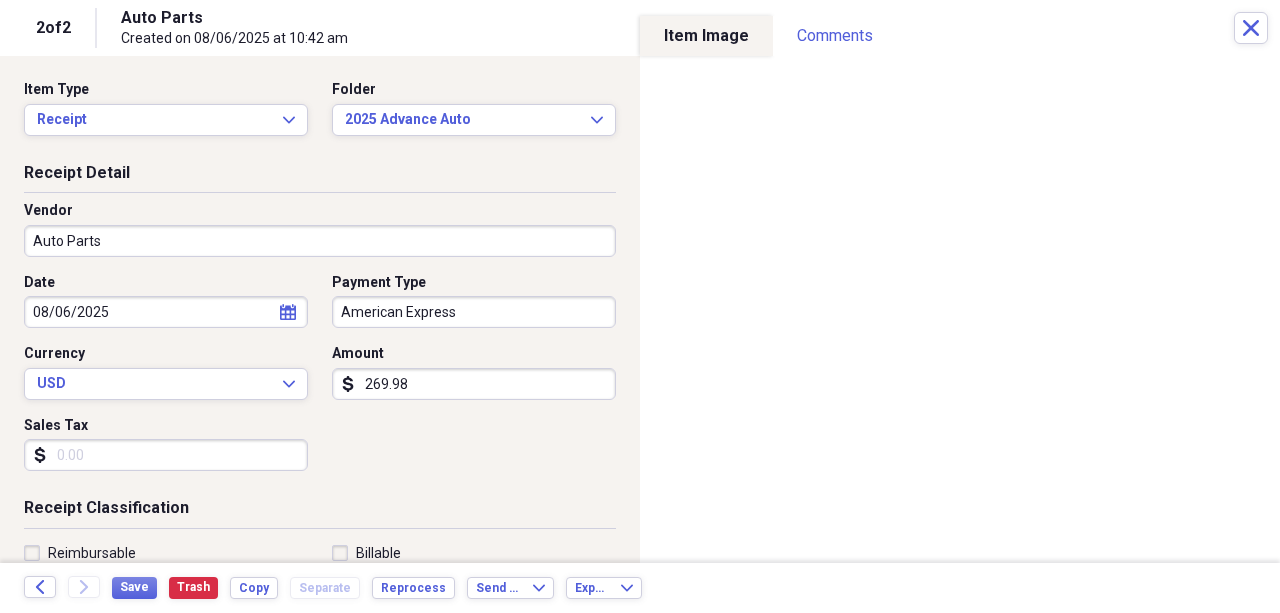 click on "Auto Parts" at bounding box center [320, 241] 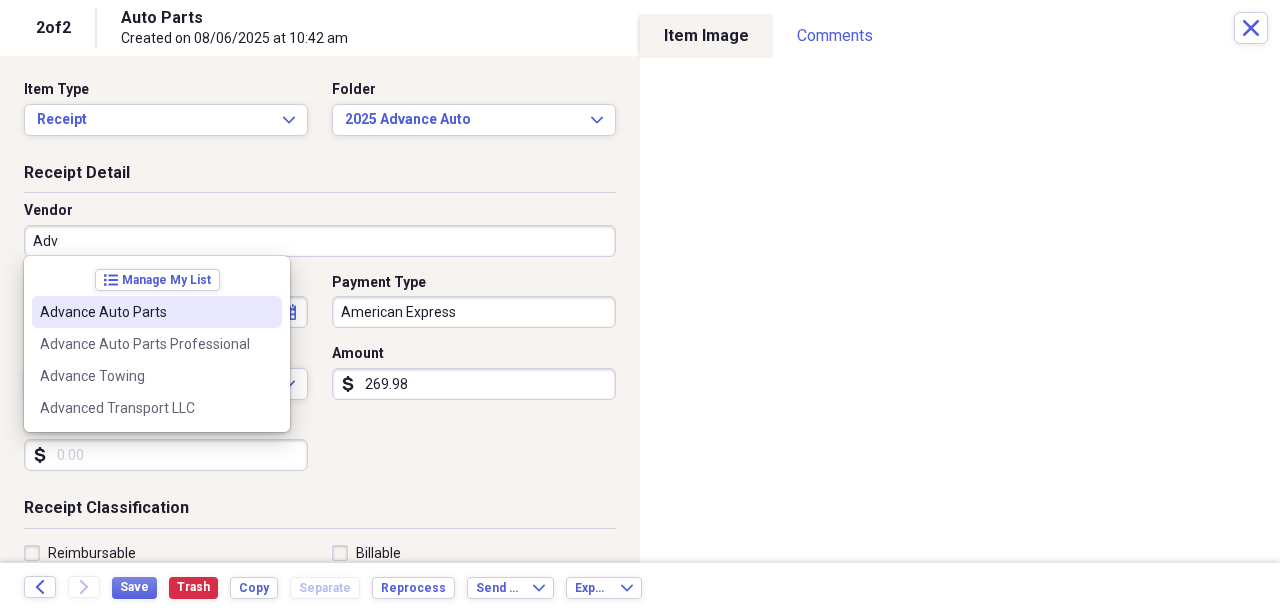 click on "Advance Auto Parts" at bounding box center [157, 312] 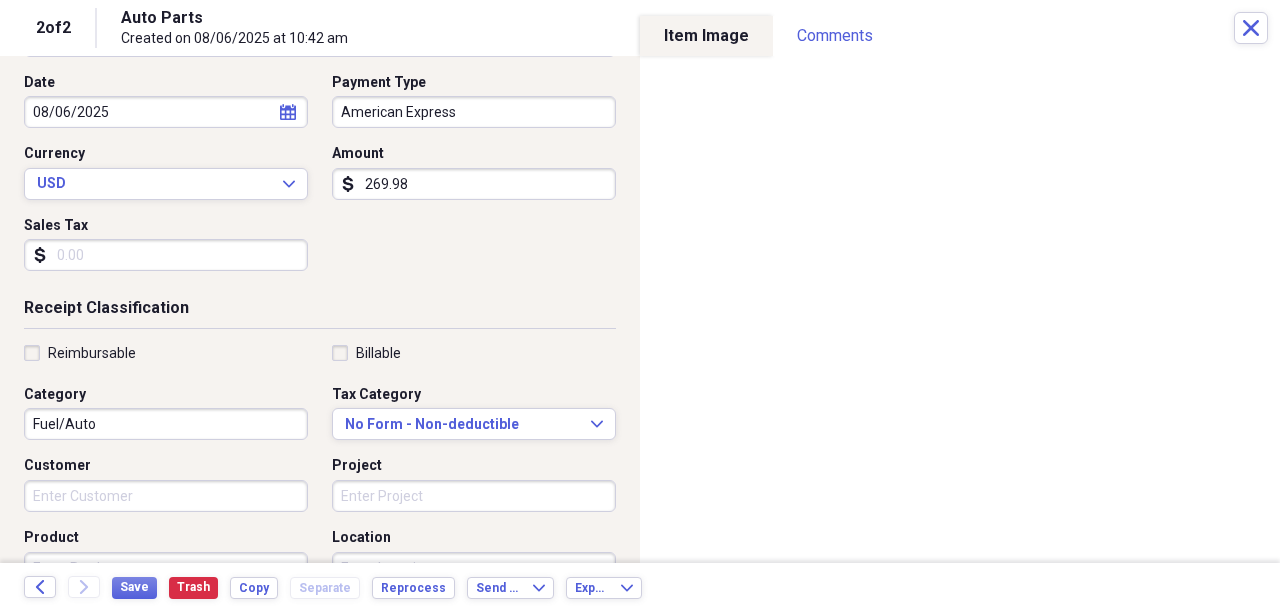 scroll, scrollTop: 266, scrollLeft: 0, axis: vertical 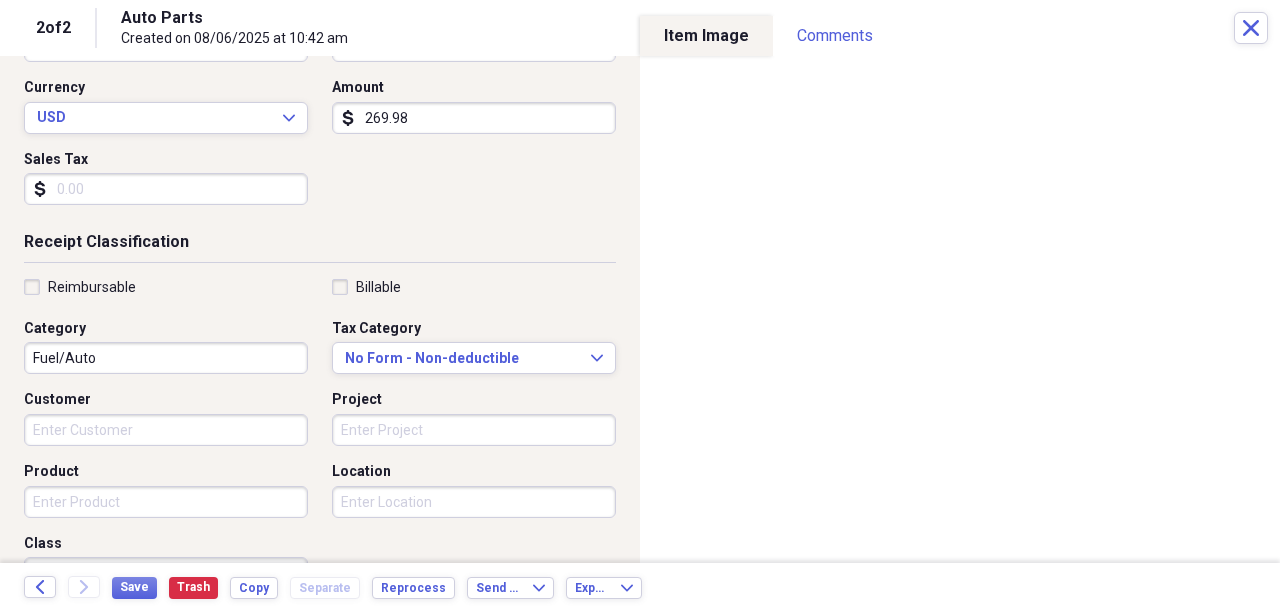 click on "Product" at bounding box center (166, 502) 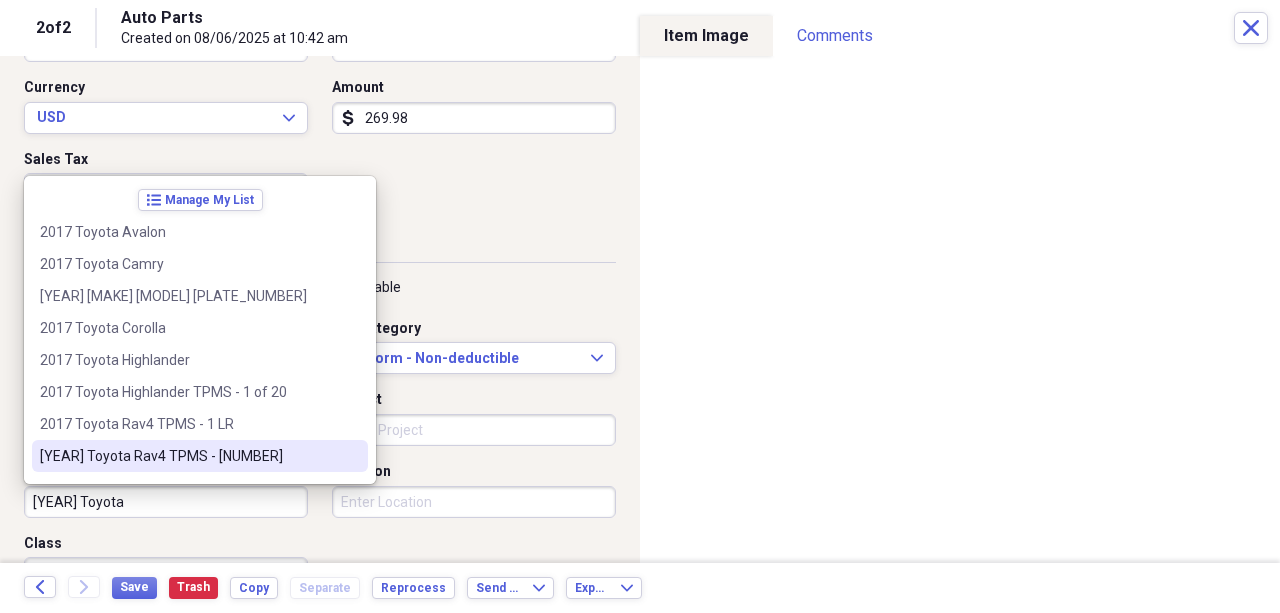 click on "[YEAR] Toyota Rav4 TPMS - [NUMBER]" at bounding box center [188, 456] 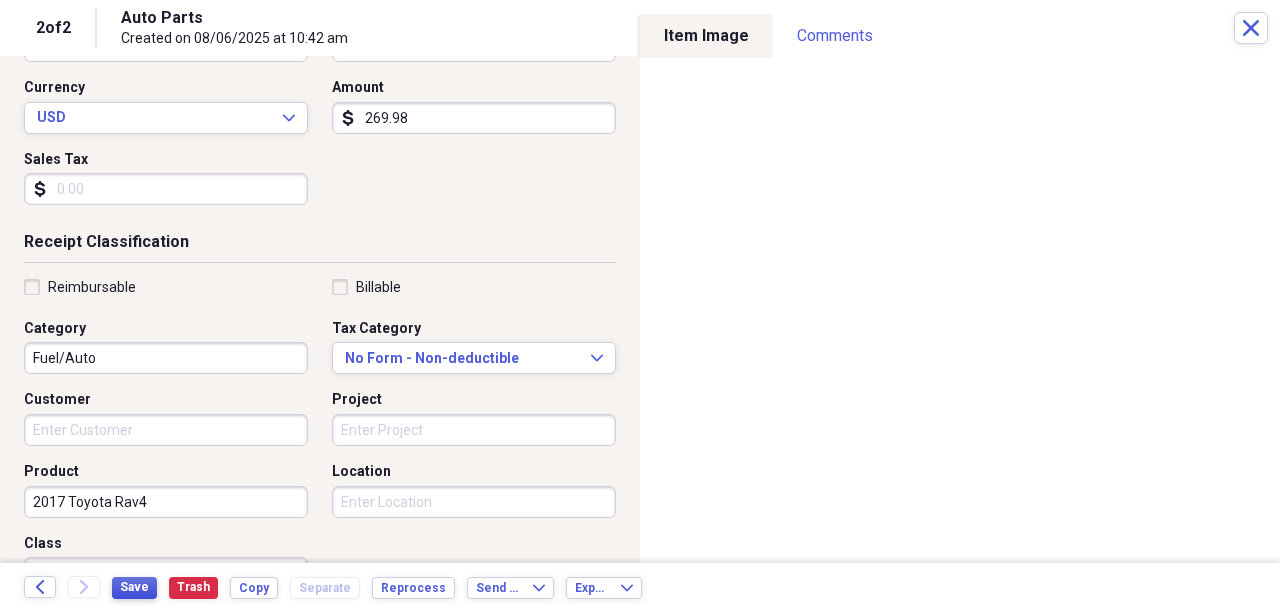 type on "2017 Toyota Rav4" 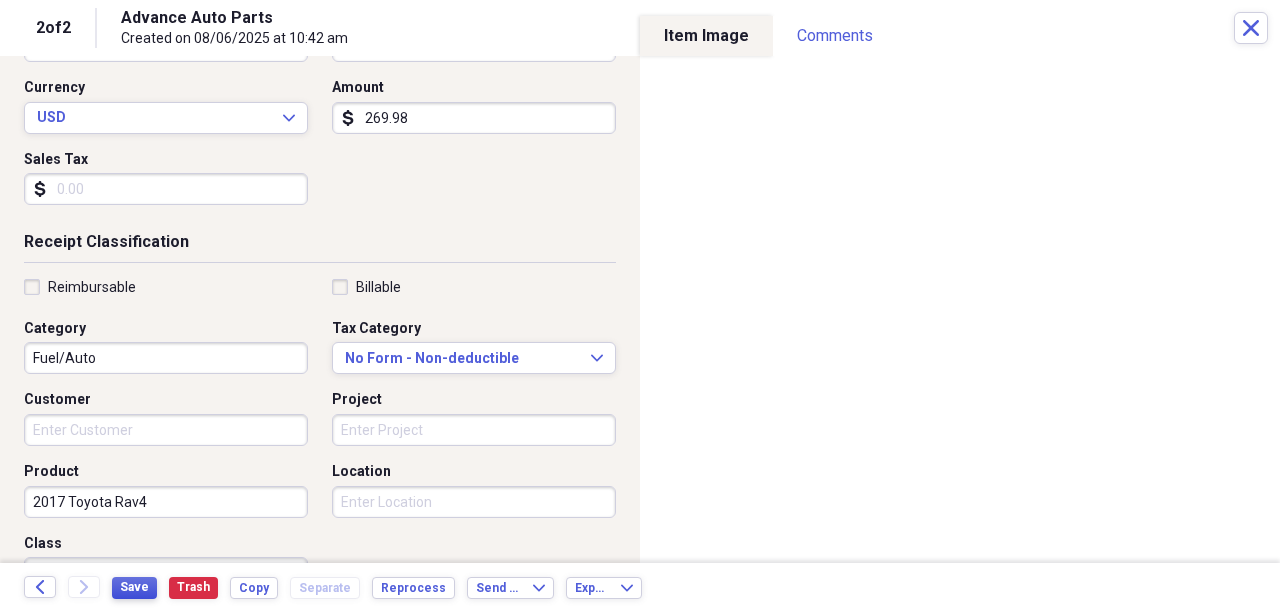 click on "Save" at bounding box center [134, 587] 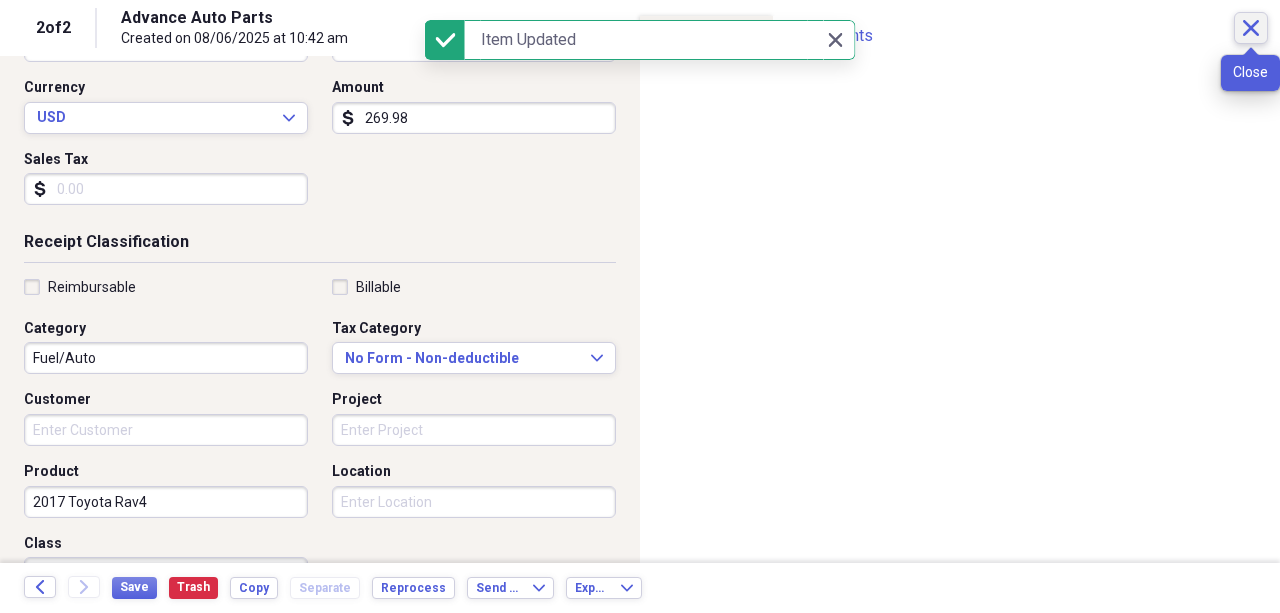 click 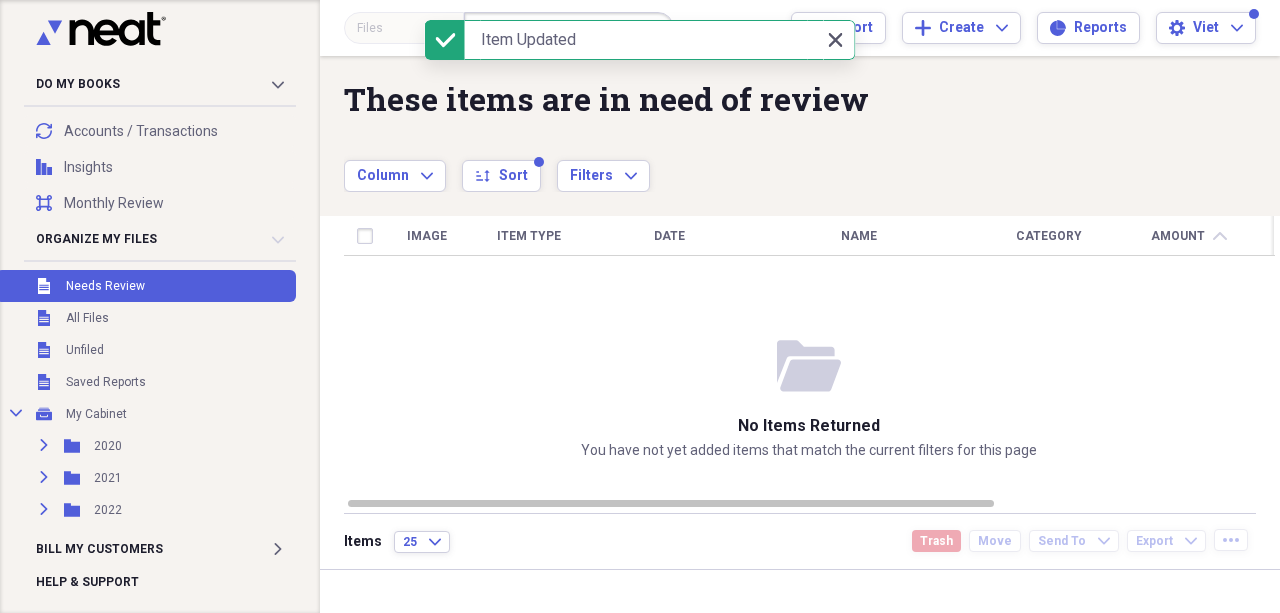 click 